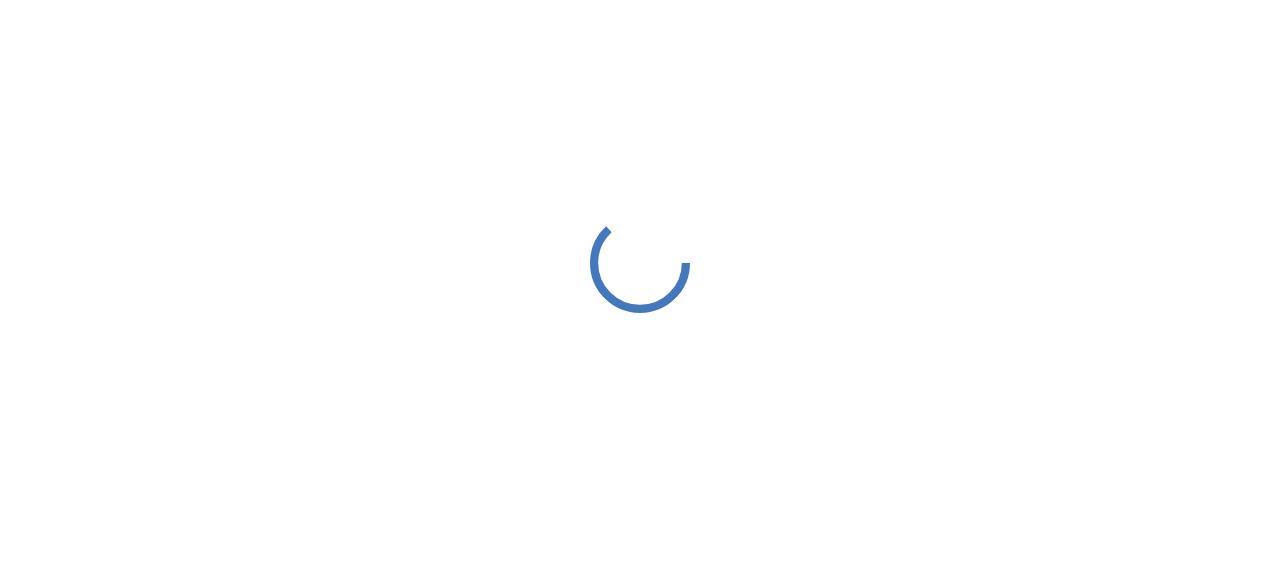scroll, scrollTop: 0, scrollLeft: 0, axis: both 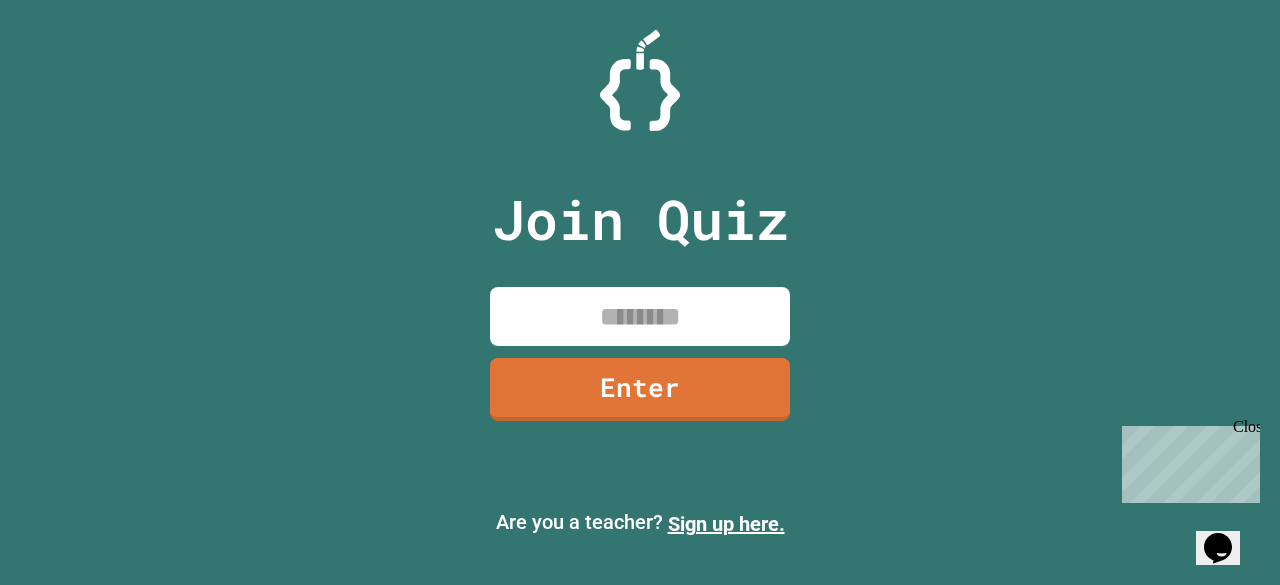 click at bounding box center [640, 316] 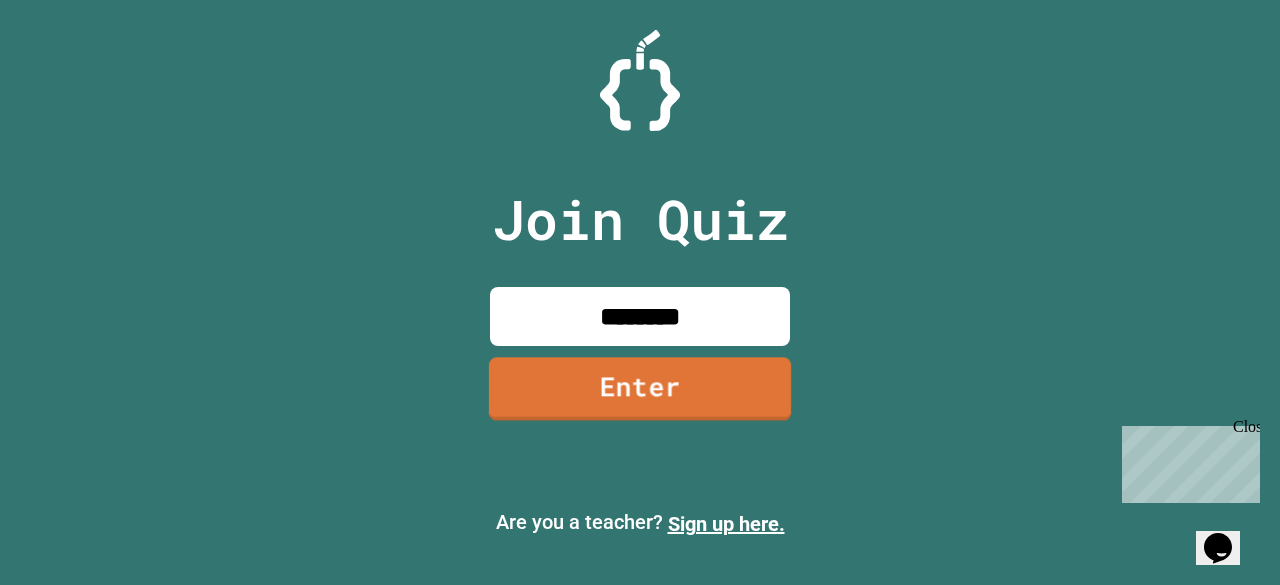 type on "********" 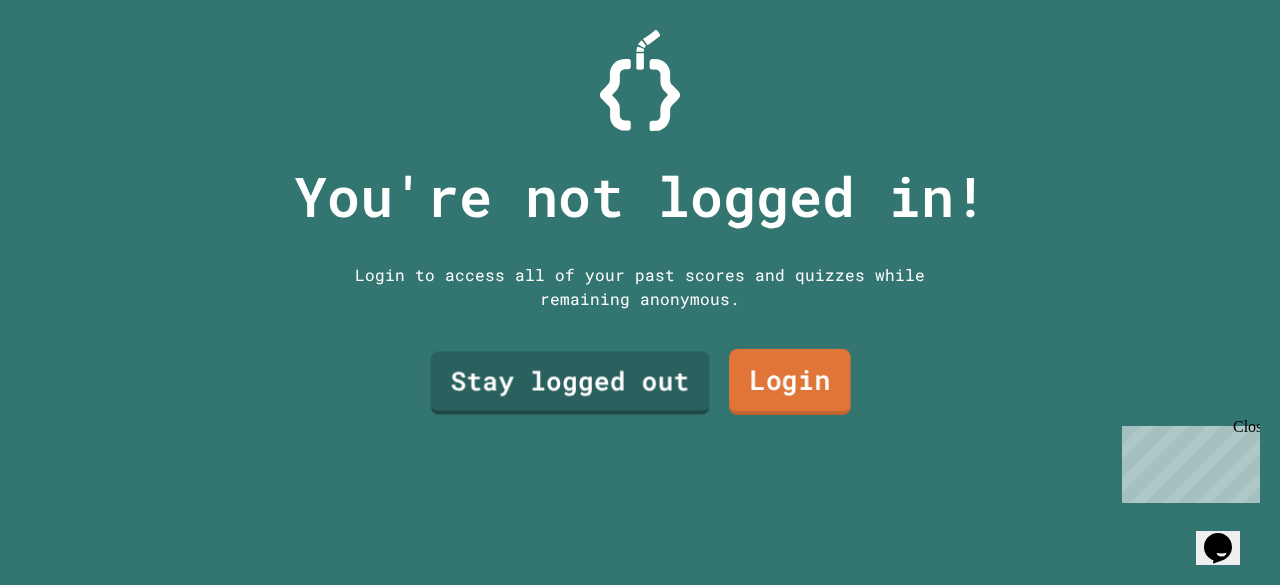 click on "Login" at bounding box center (790, 382) 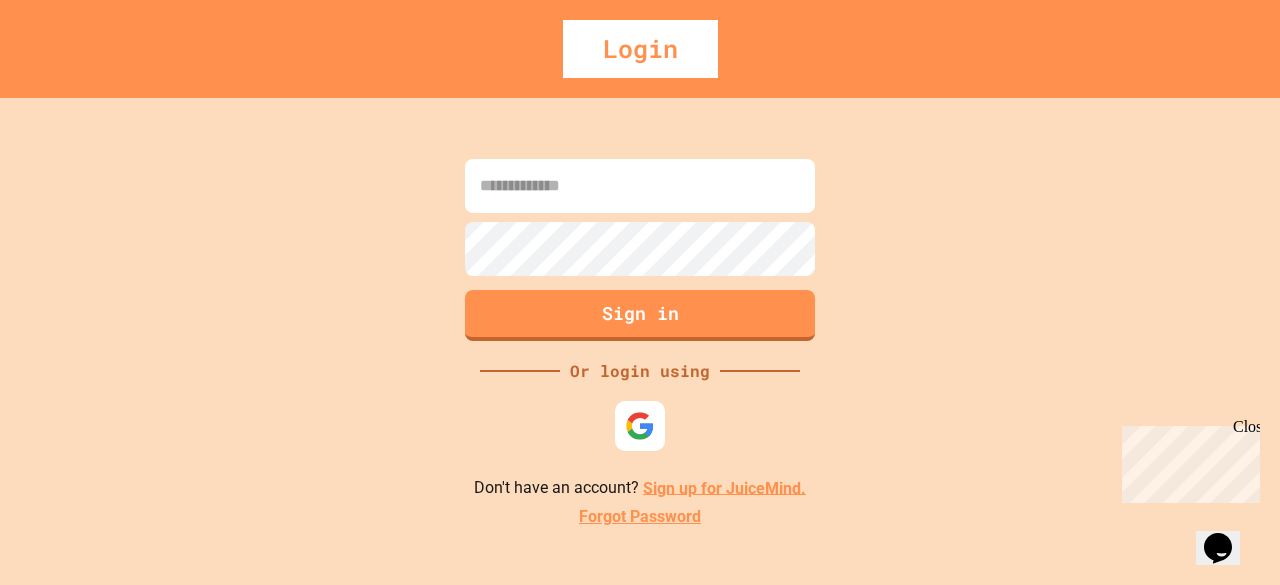 click at bounding box center [640, 186] 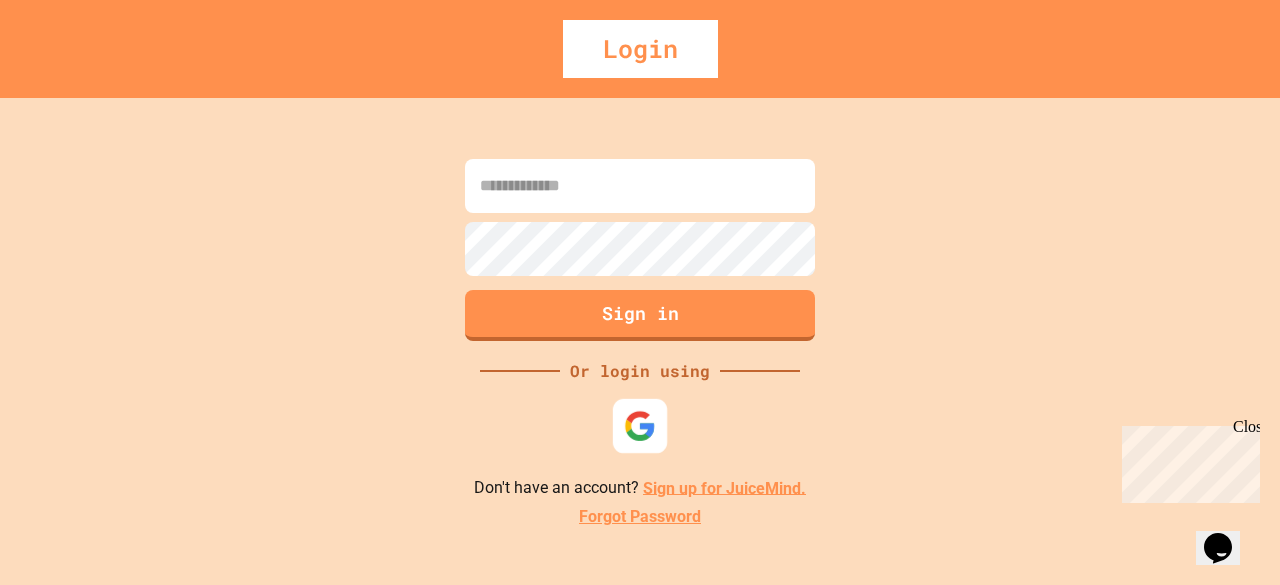click at bounding box center [640, 425] 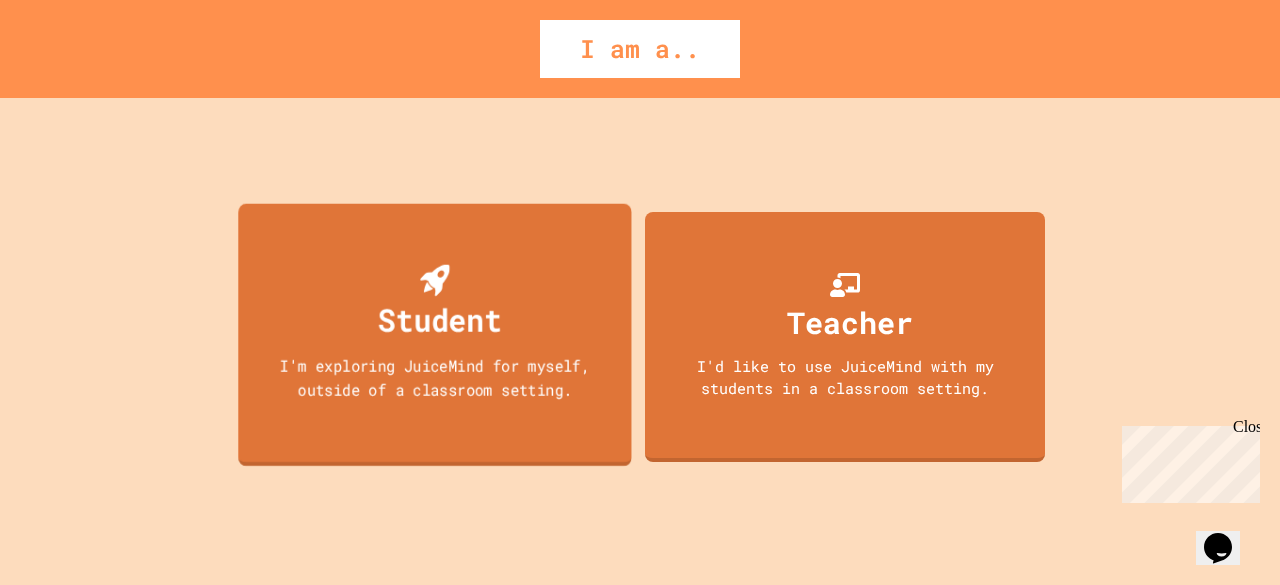 click on "I'm exploring JuiceMind for myself, outside of a classroom setting." at bounding box center (435, 376) 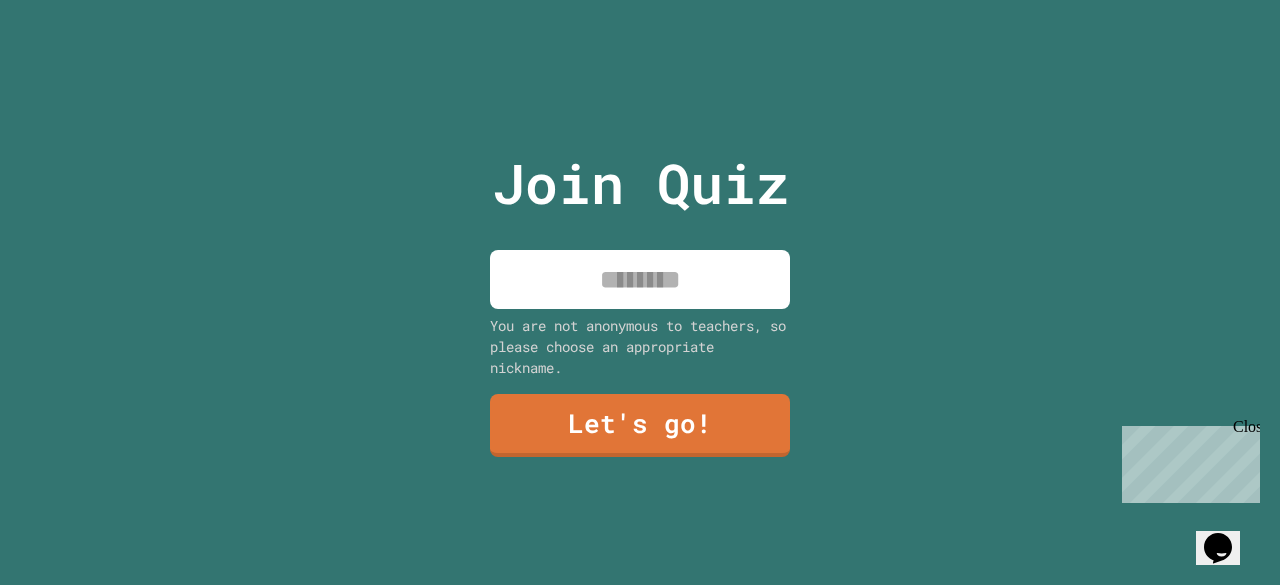click at bounding box center (640, 279) 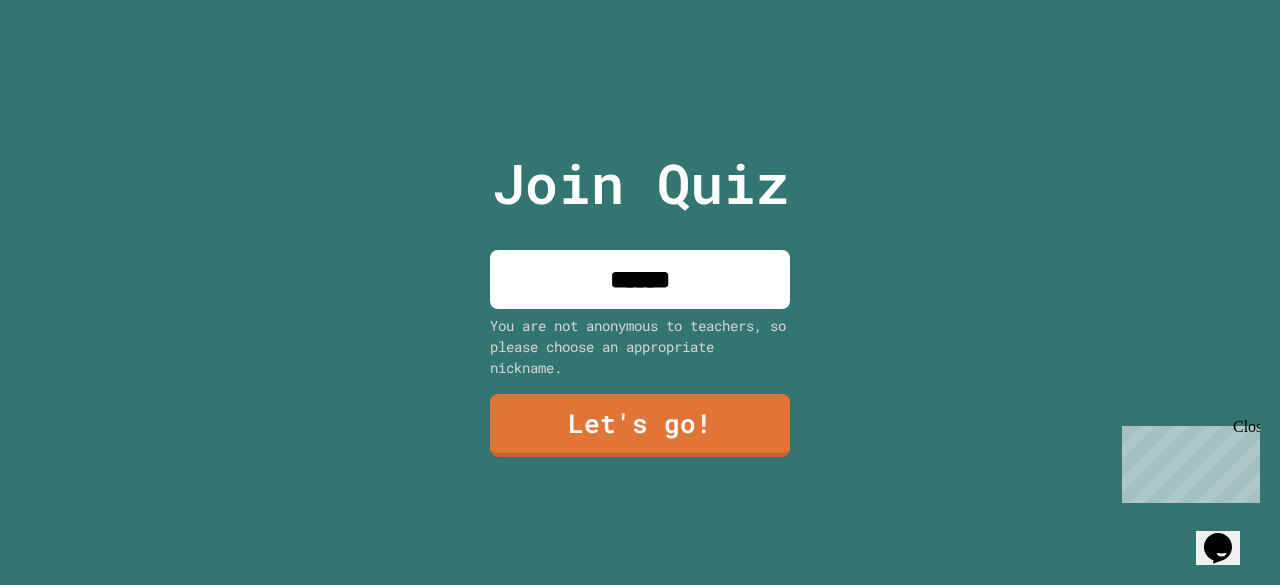 click on "******" at bounding box center [640, 279] 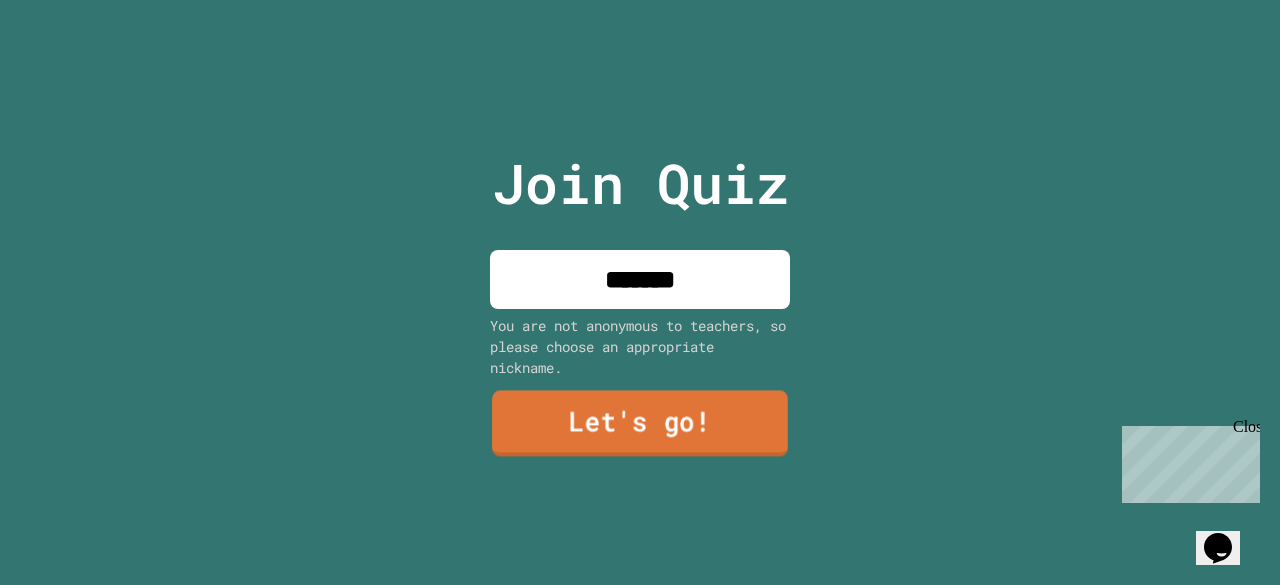 type on "*******" 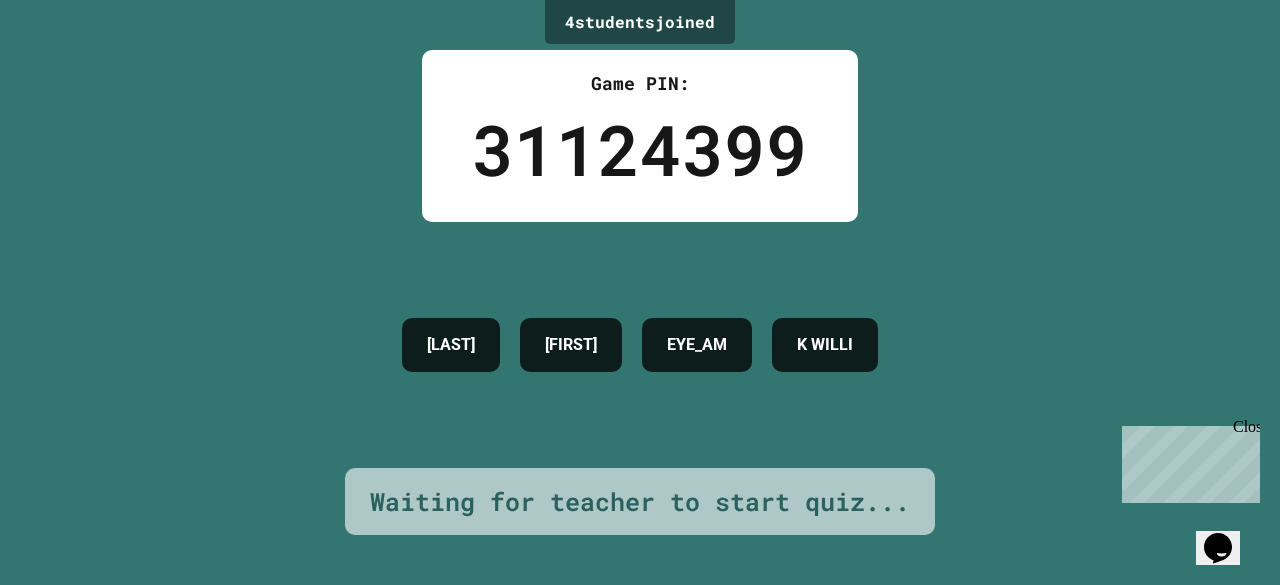 click on "Waiting for teacher to start quiz..." at bounding box center [640, 502] 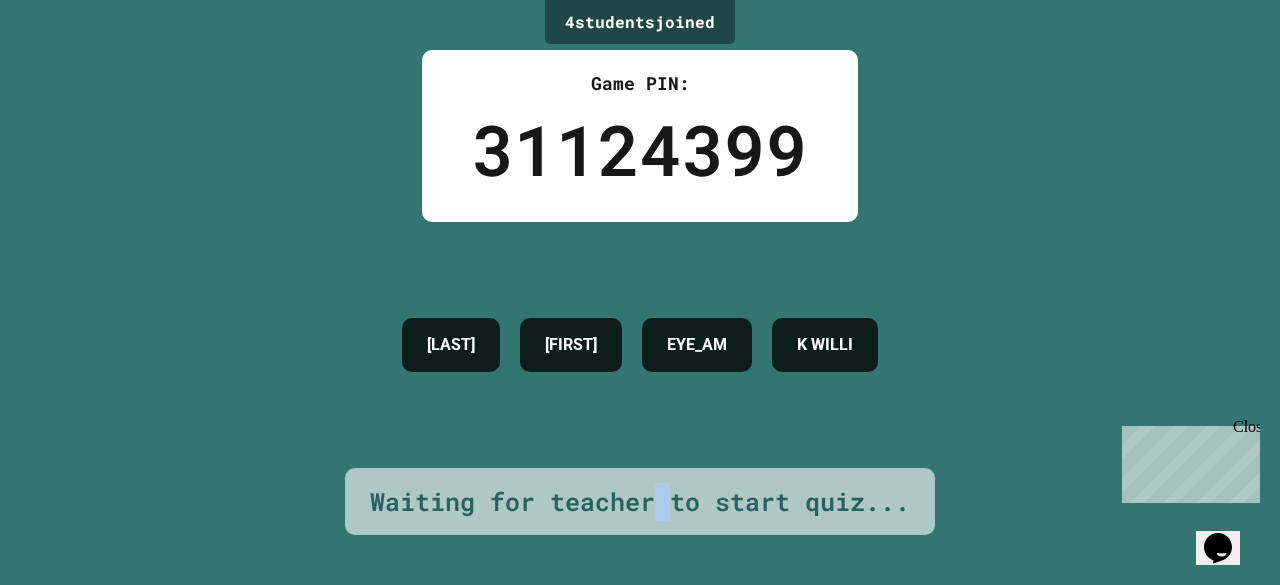 click on "Waiting for teacher to start quiz..." at bounding box center [640, 502] 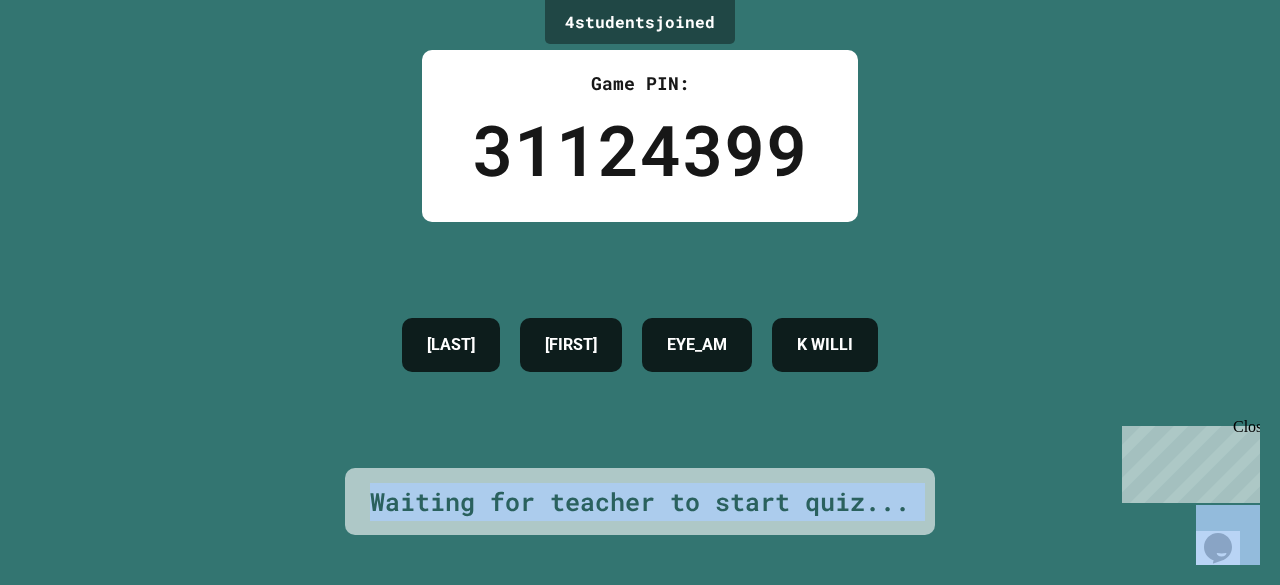 click on "Waiting for teacher to start quiz..." at bounding box center (640, 502) 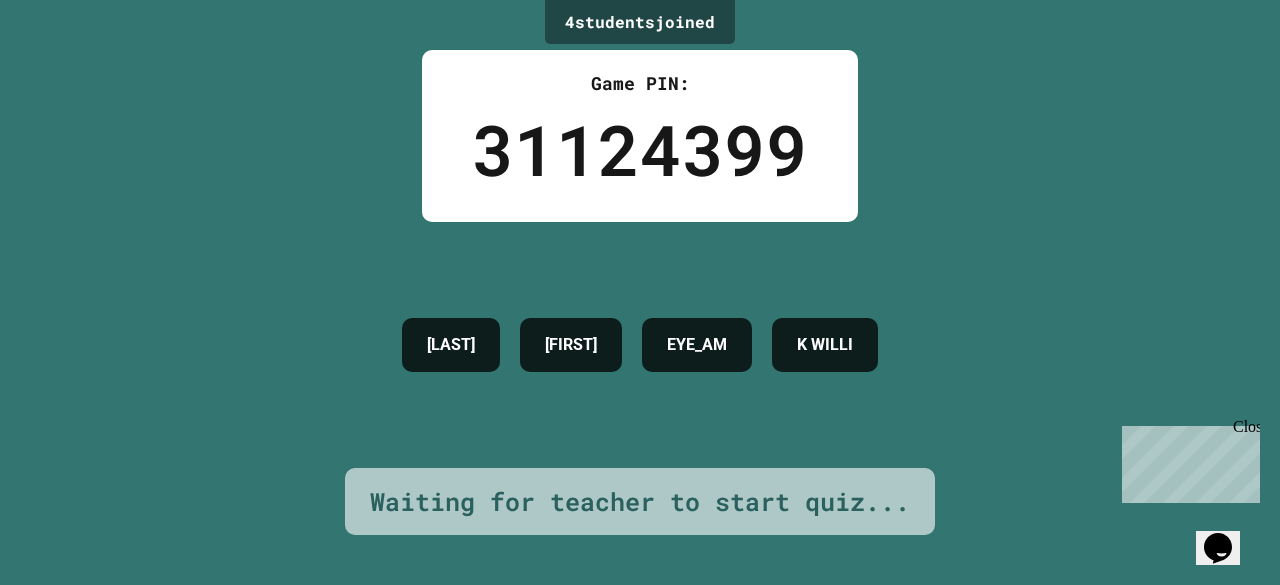 drag, startPoint x: 653, startPoint y: 491, endPoint x: 335, endPoint y: 415, distance: 326.95566 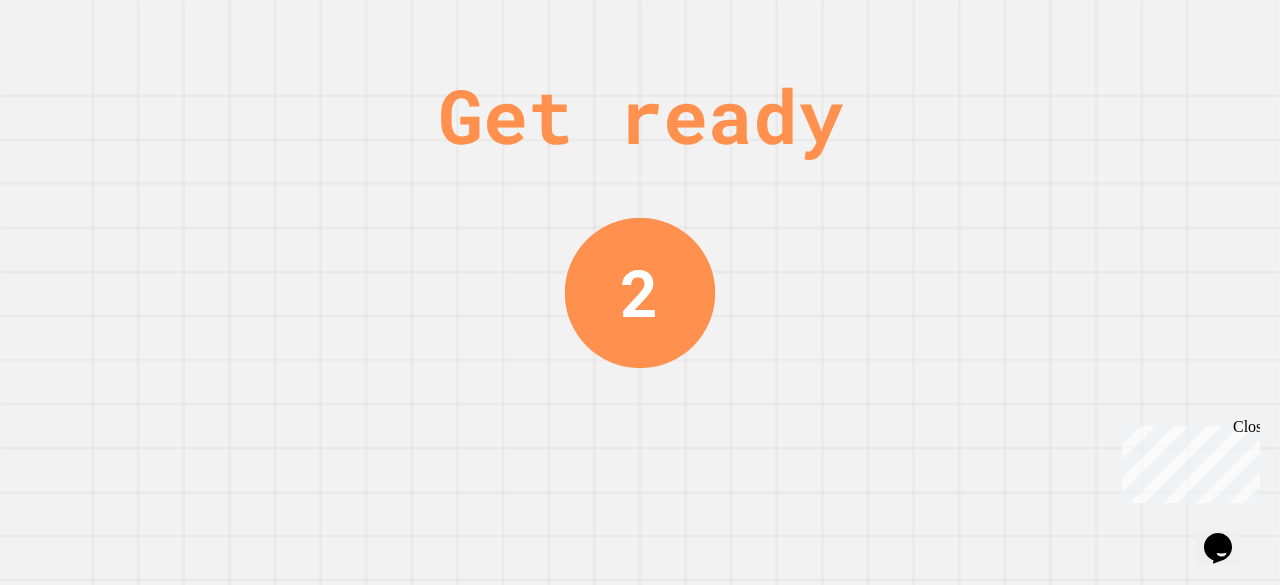 click on "Get ready 2" at bounding box center [640, 292] 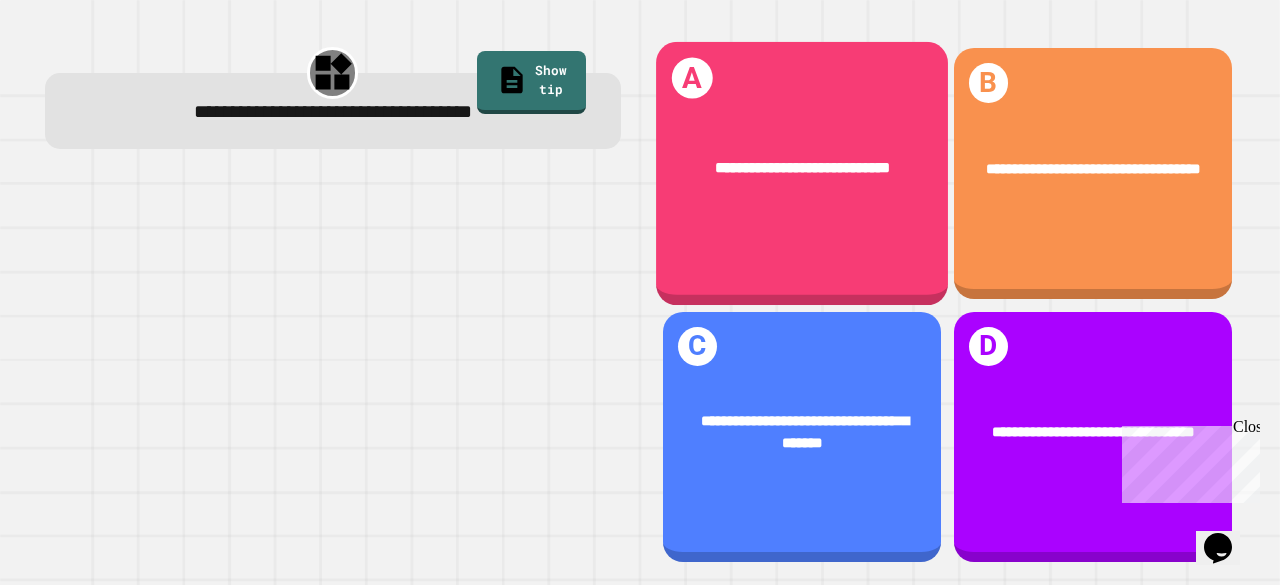 click on "[NAME]" at bounding box center [802, 173] 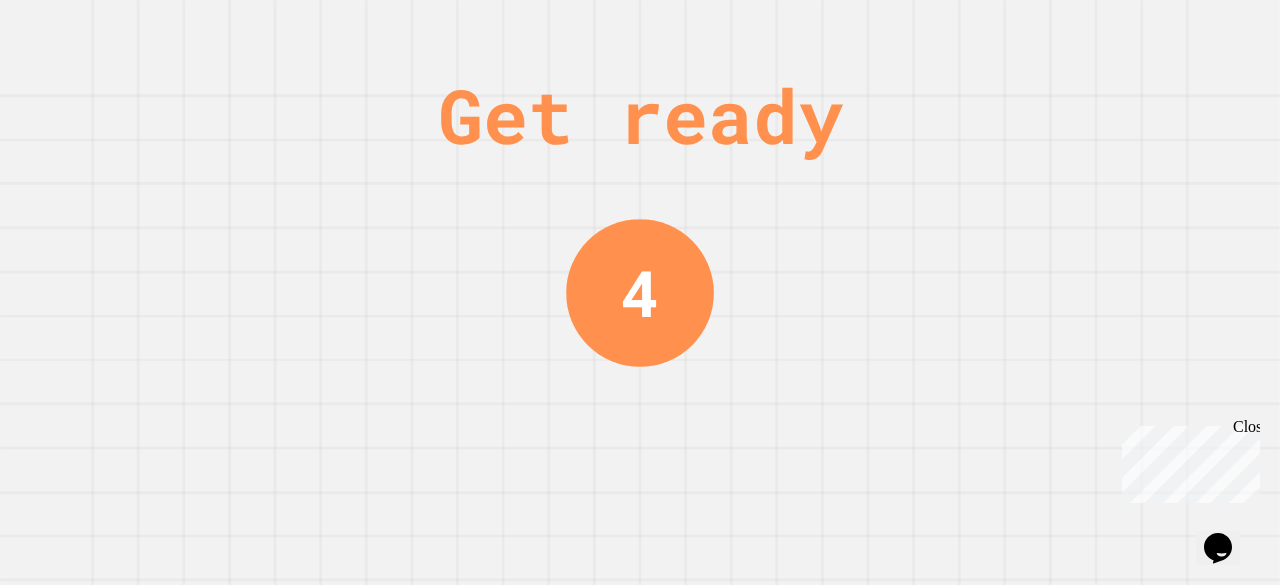 scroll, scrollTop: 0, scrollLeft: 0, axis: both 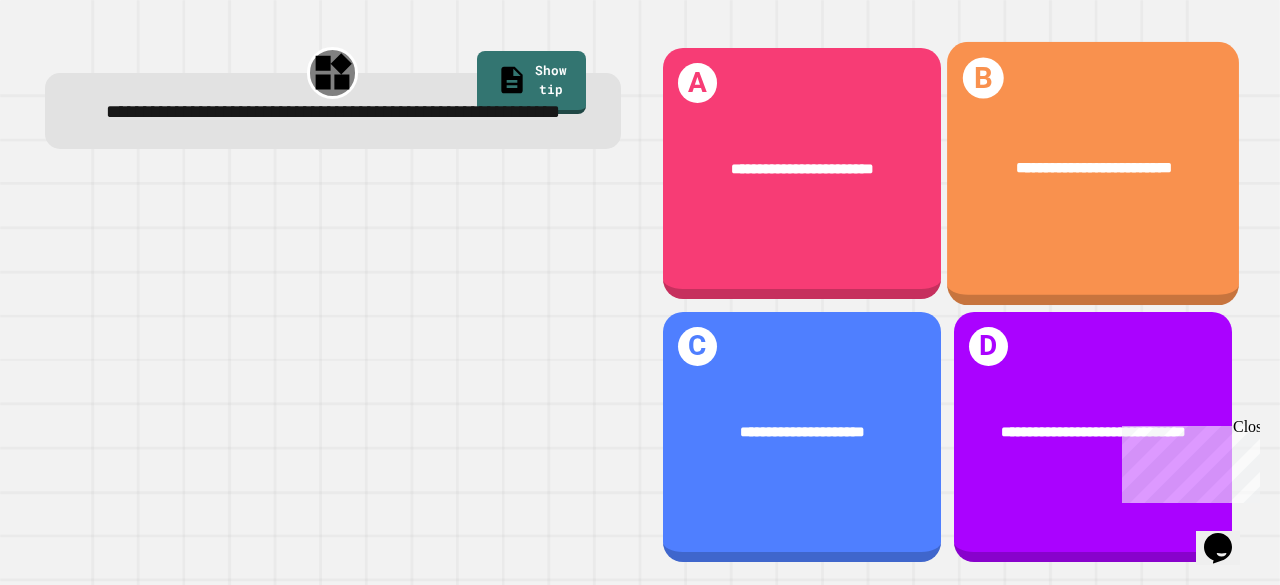 click on "**********" at bounding box center [1093, 168] 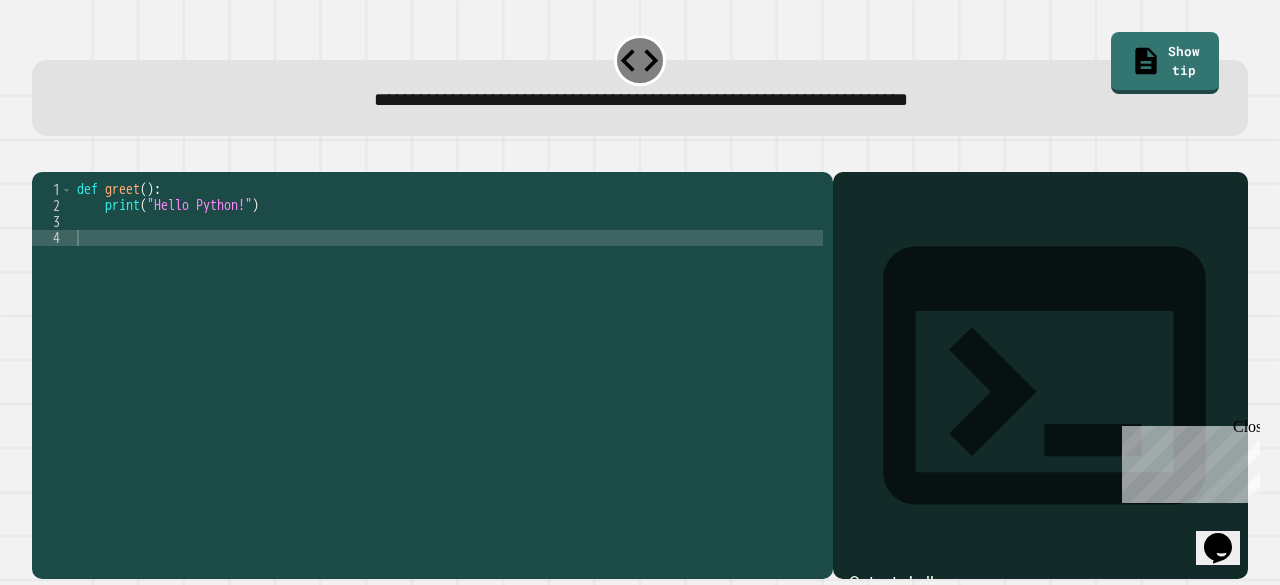 click on "Output shell" at bounding box center [1040, 388] 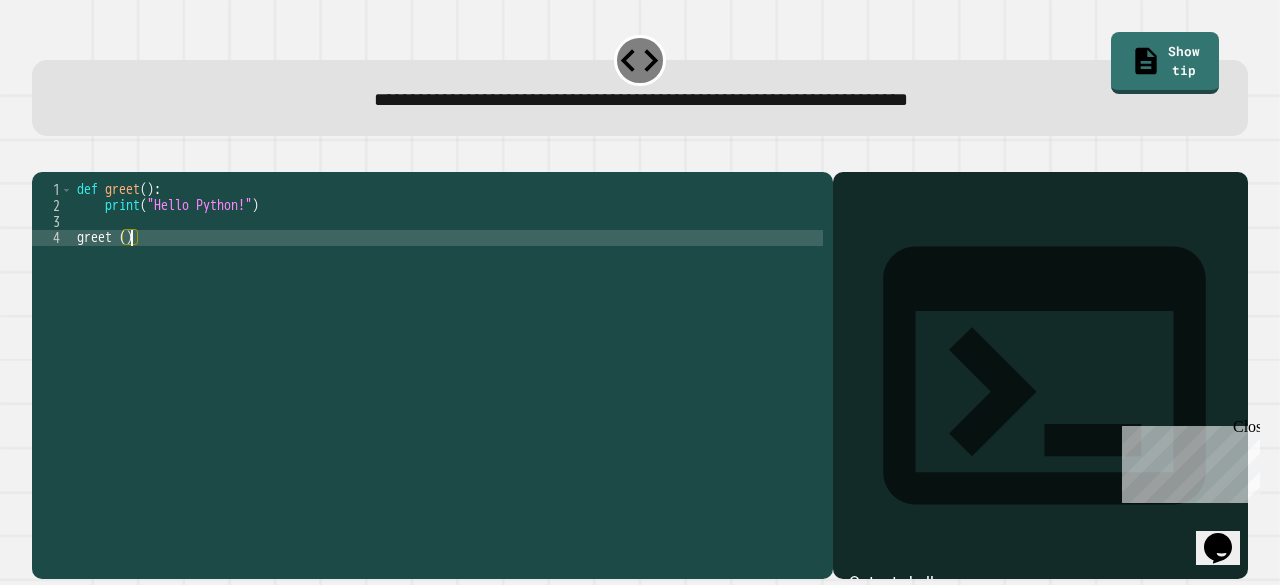 scroll, scrollTop: 0, scrollLeft: 3, axis: horizontal 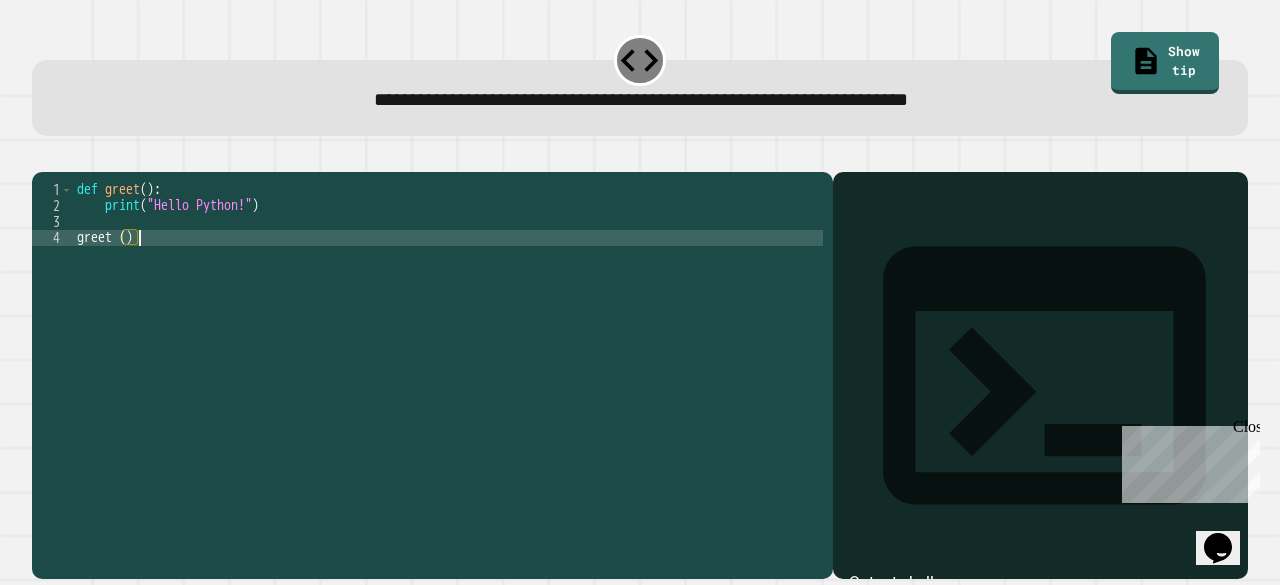 type on "********" 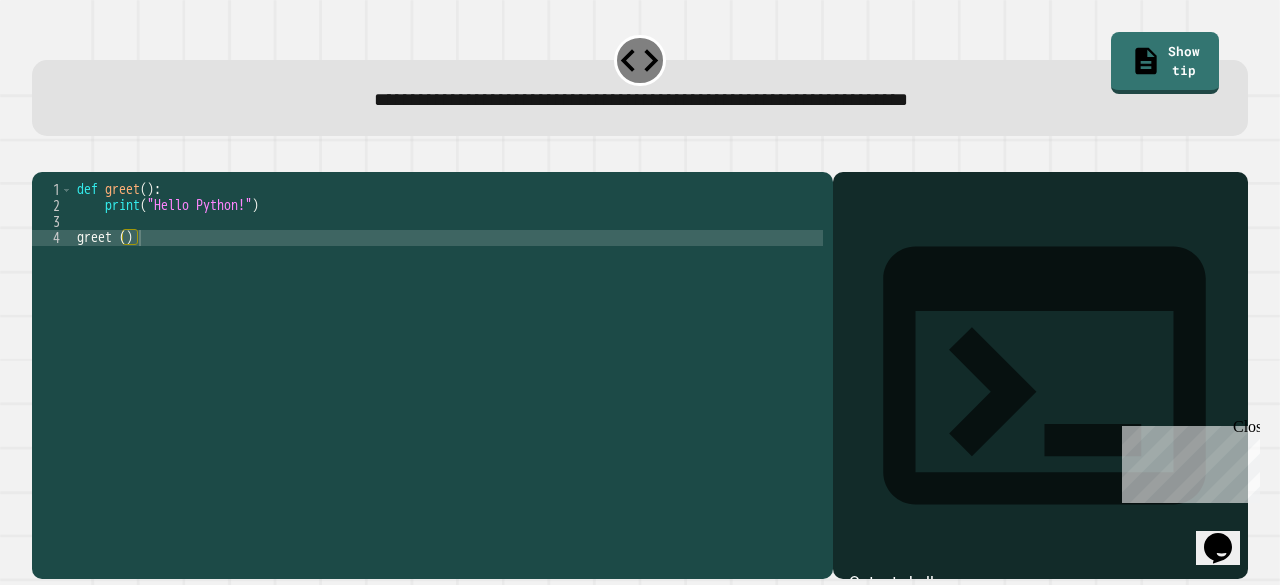 click 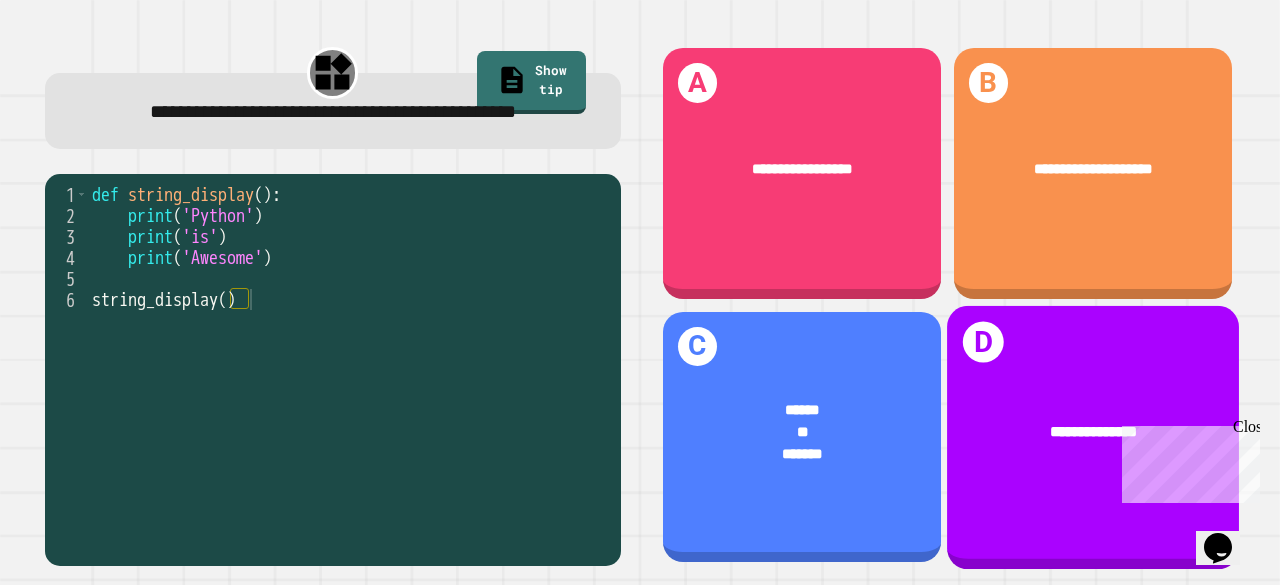 click on "[NAME]" at bounding box center (1093, 436) 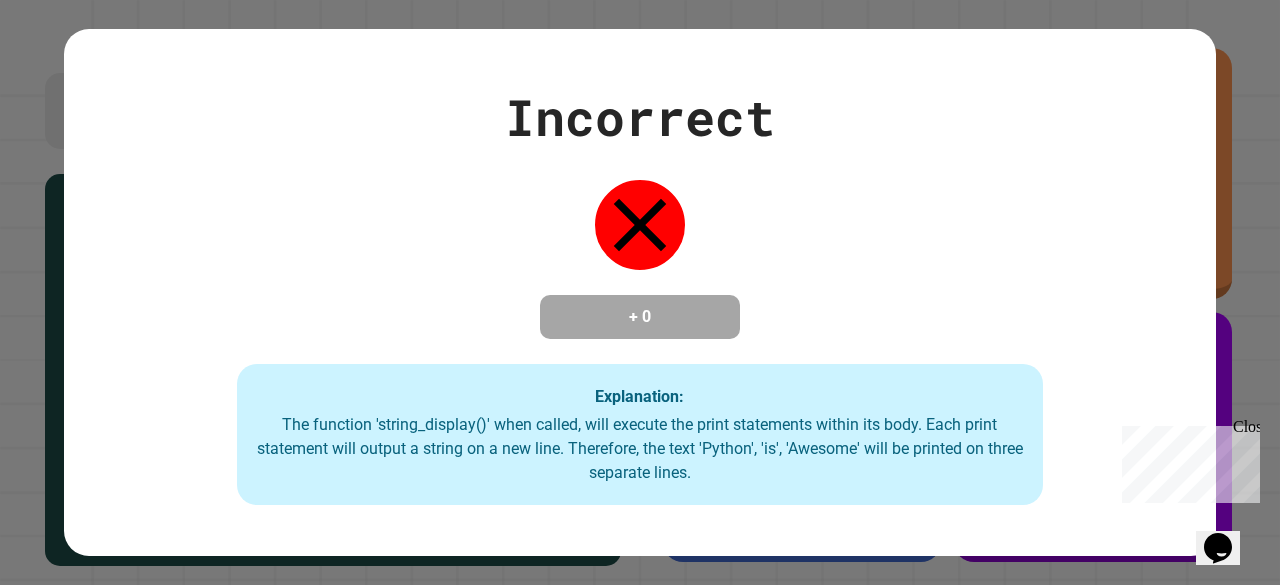 click on "Close" at bounding box center [1245, 430] 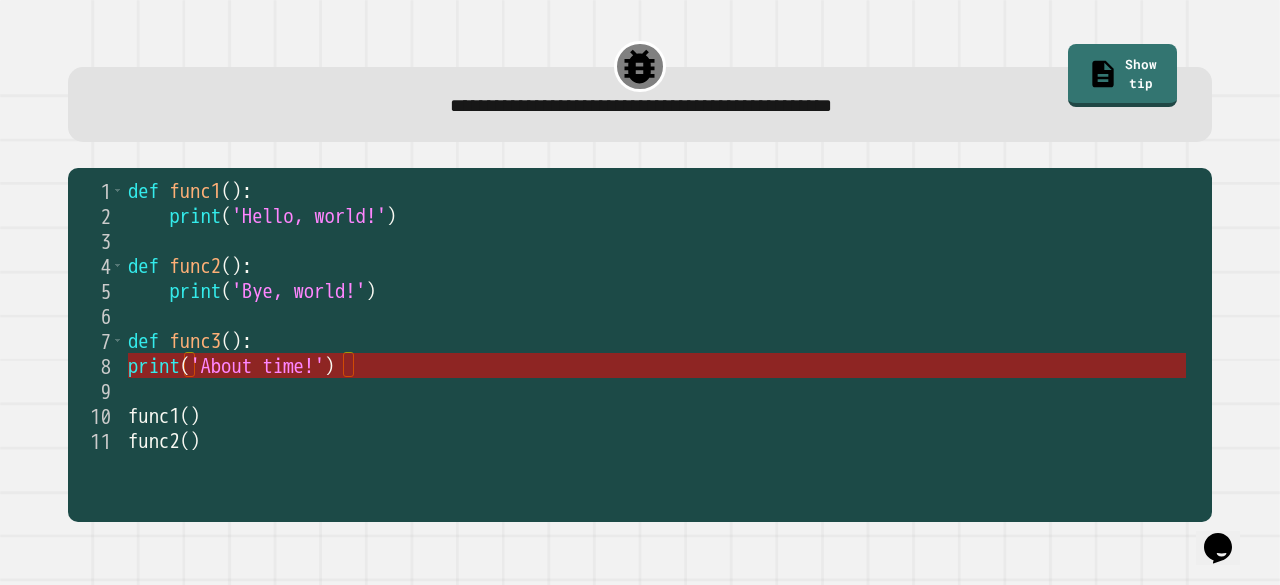 click on "print ( 'About time!' )" at bounding box center [500128, 365] 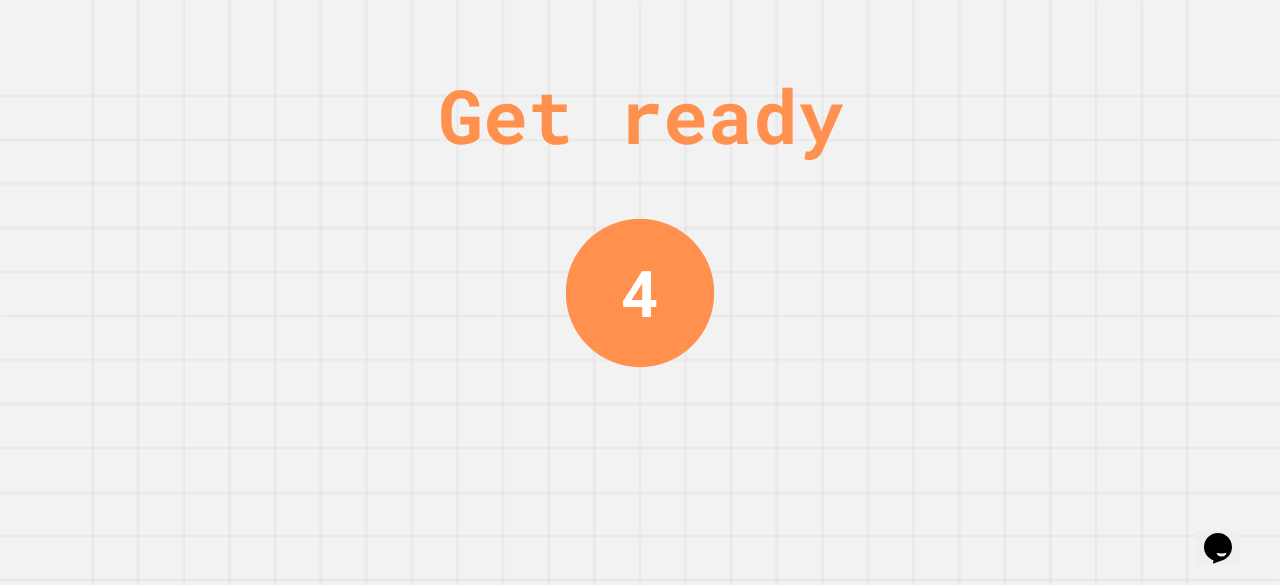 scroll, scrollTop: 0, scrollLeft: 0, axis: both 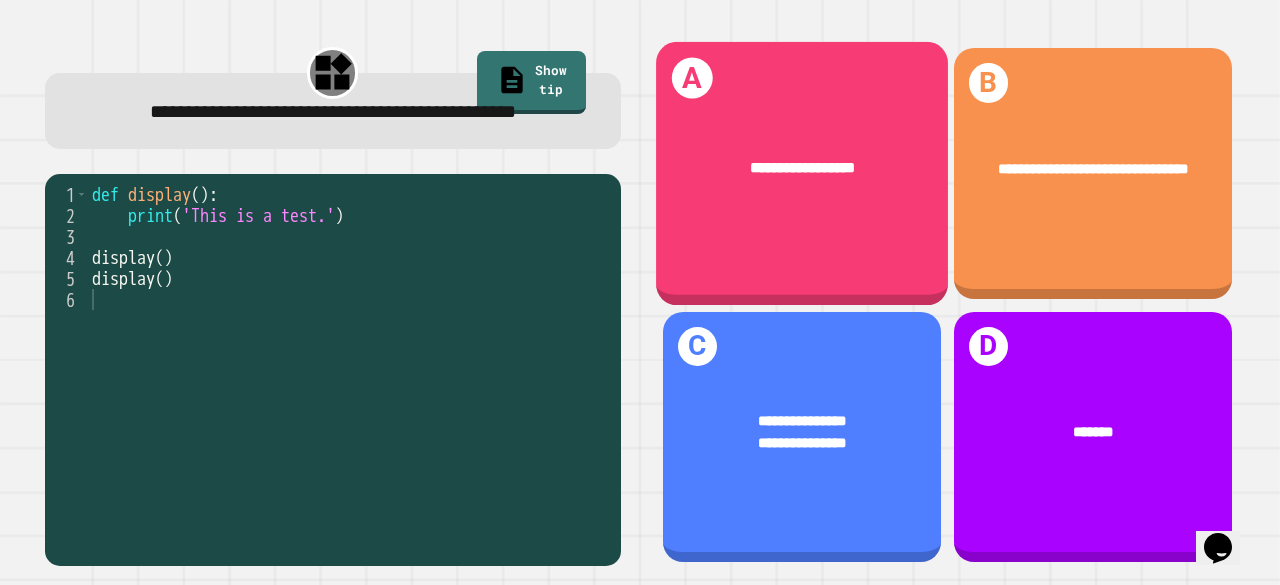 click on "**********" at bounding box center [802, 168] 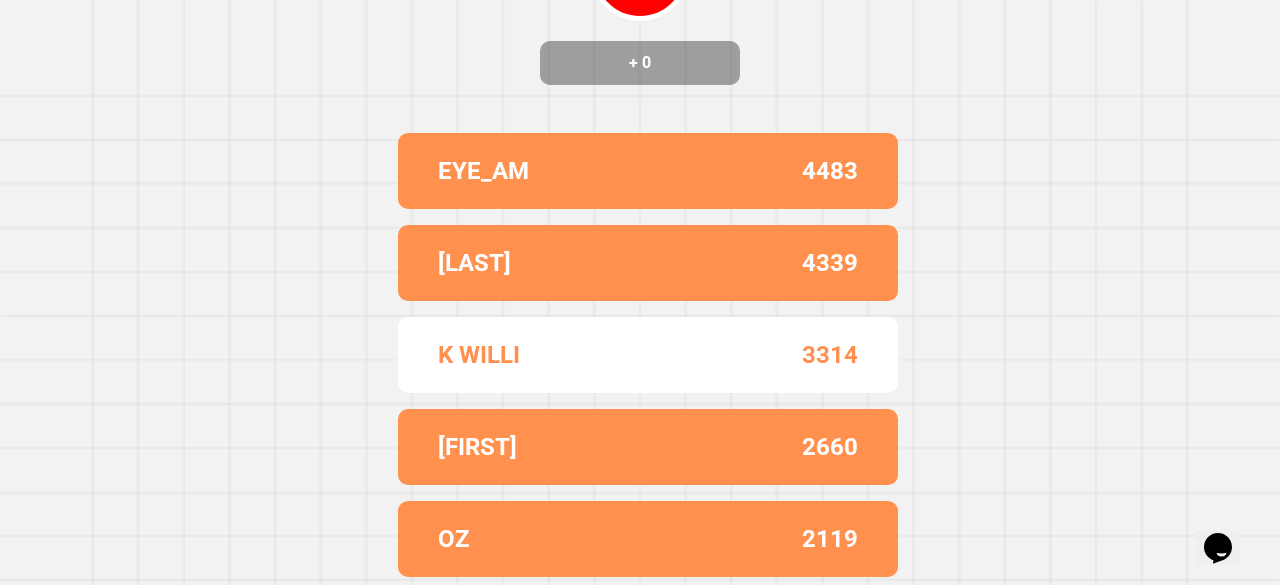 scroll, scrollTop: 0, scrollLeft: 0, axis: both 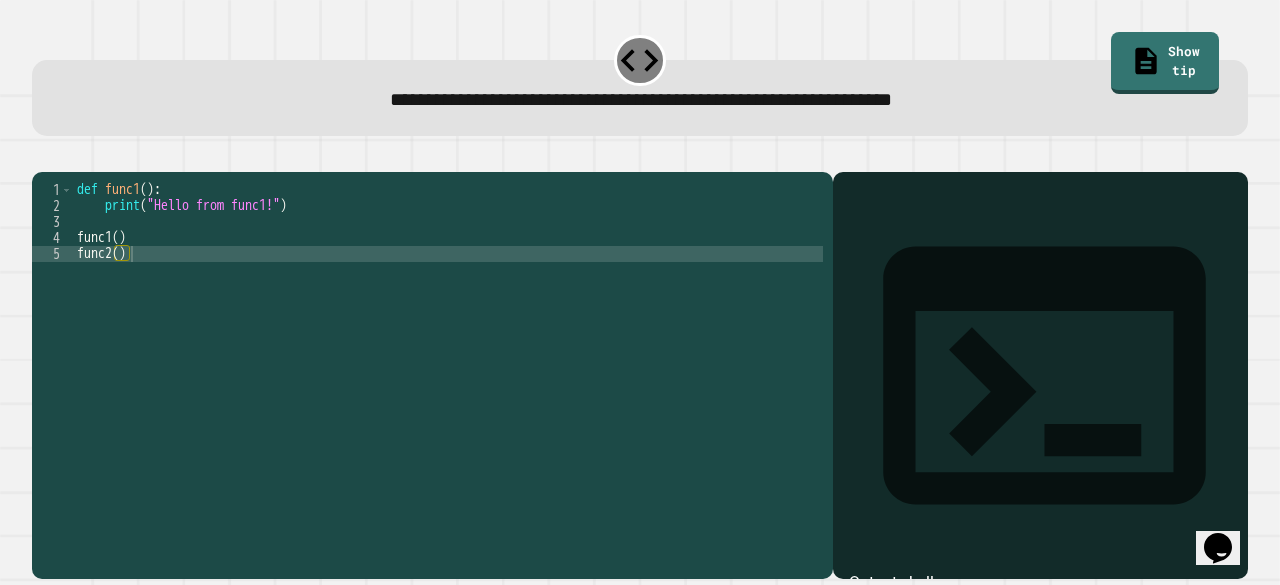 click at bounding box center (1040, 404) 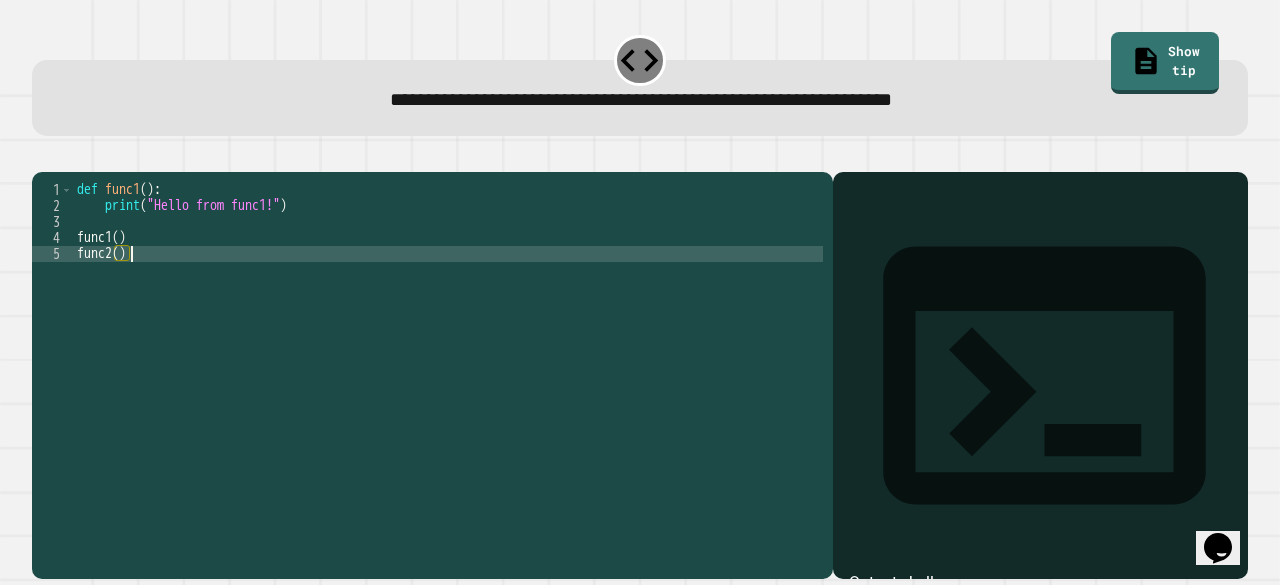 click on "def   func1 ( ) :      print ( "Hello from func1!" ) func1 ( ) func2 ( )" at bounding box center [448, 350] 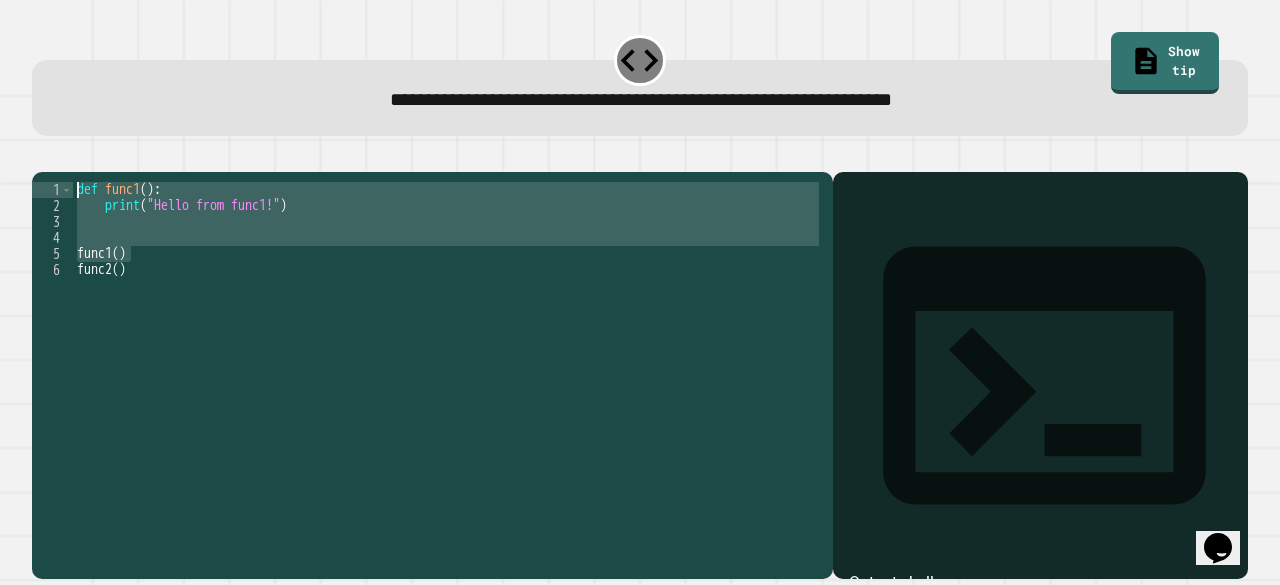 drag, startPoint x: 145, startPoint y: 278, endPoint x: 77, endPoint y: 217, distance: 91.350975 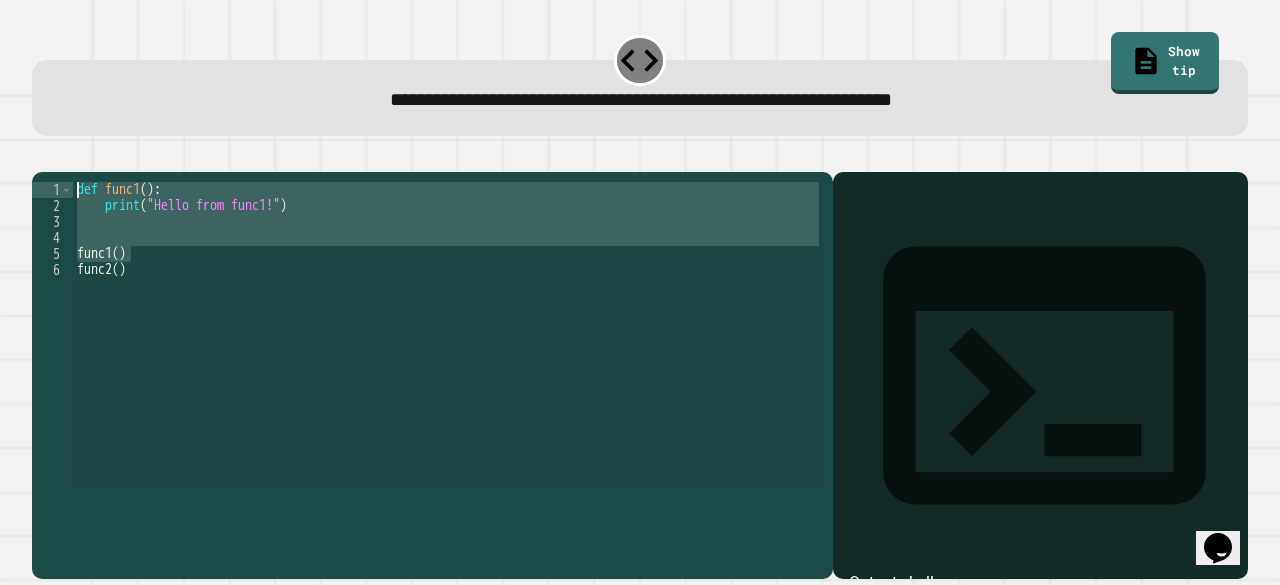 click on "def   func1 ( ) :      print ( "Hello from func1!" ) func1 ( ) func2 ( )" at bounding box center [448, 334] 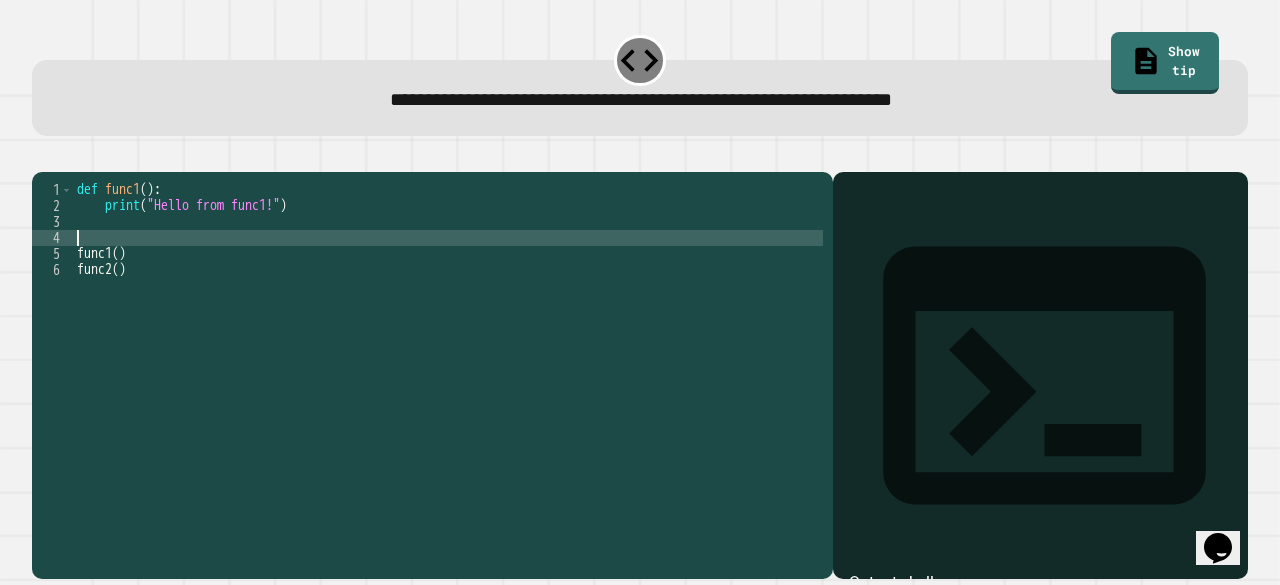 click on "def   func1 ( ) :      print ( "Hello from func1!" ) func1 ( ) func2 ( )" at bounding box center (448, 350) 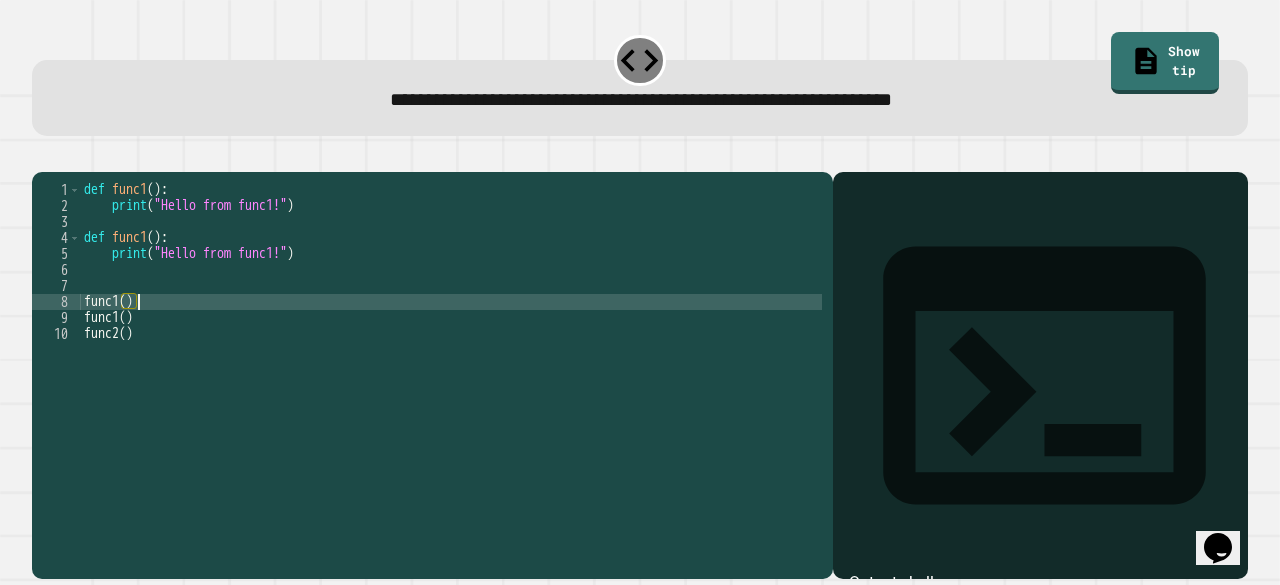 click on "def   func1 ( ) :      print ( "Hello from func1!" ) def   func1 ( ) :      print ( "Hello from func1!" ) func1 ( ) func1 ( ) func2 ( )" at bounding box center [451, 350] 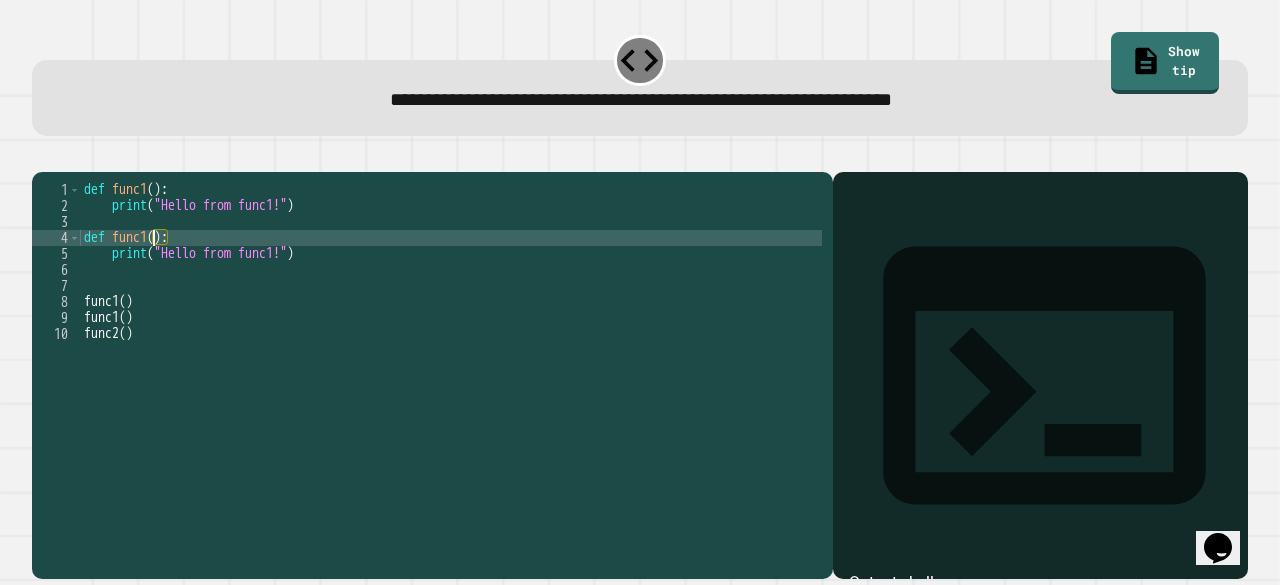 scroll, scrollTop: 0, scrollLeft: 5, axis: horizontal 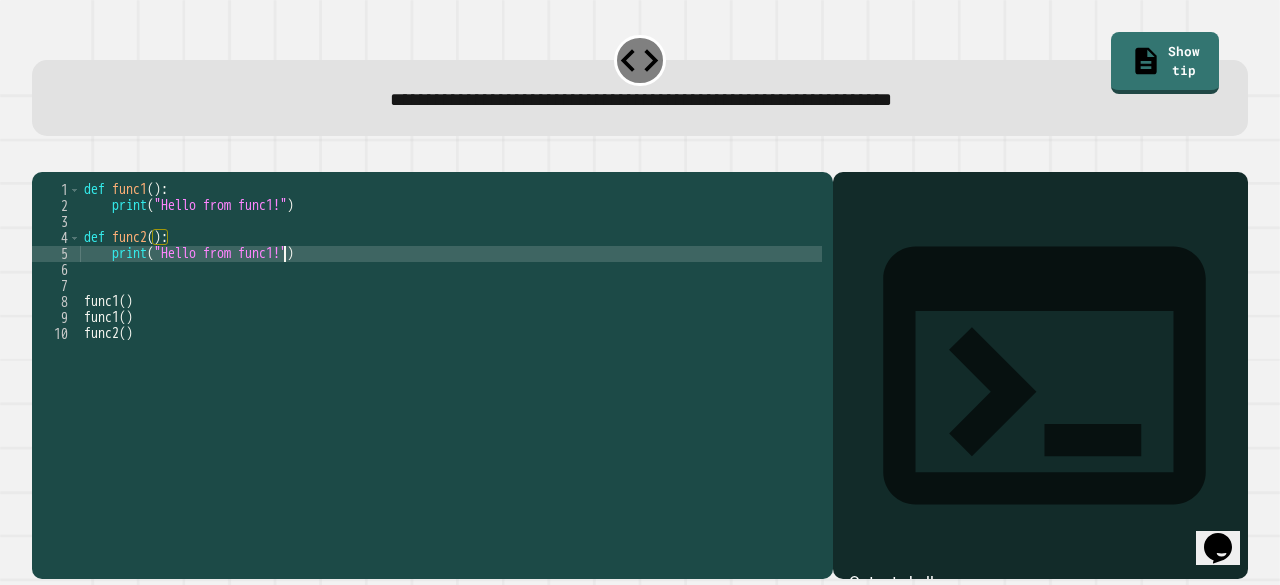 click on "def   func1 ( ) :      print ( "Hello from func1!" ) def   func2 ( ) :      print ( "Hello from func1!" ) func1 ( ) func1 ( ) func2 ( )" at bounding box center [451, 350] 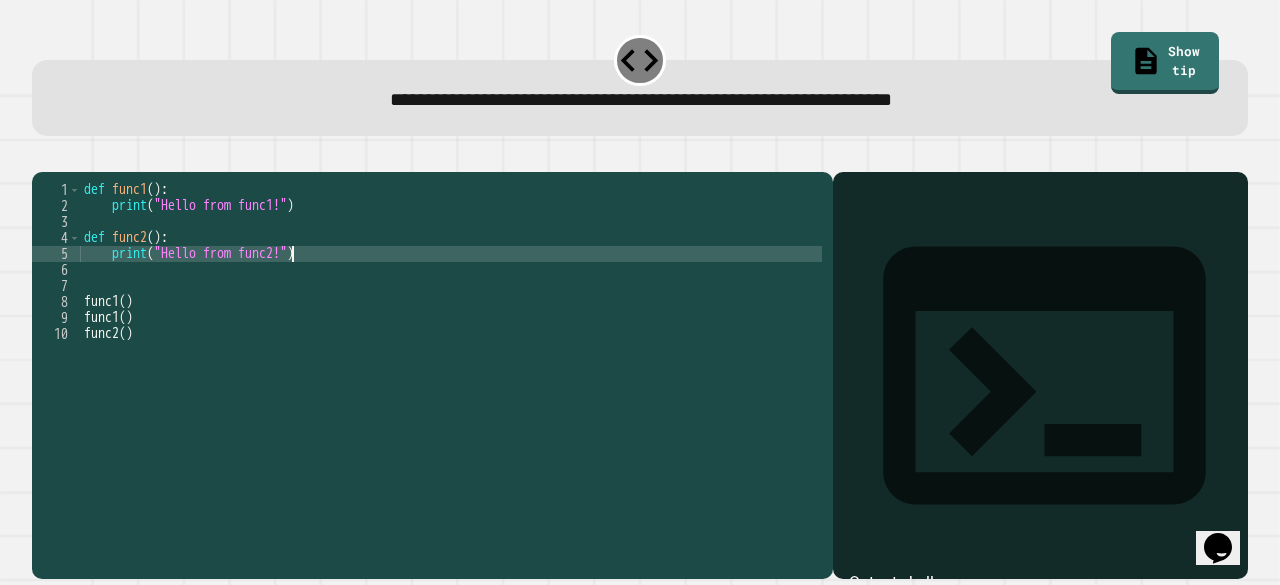 scroll, scrollTop: 0, scrollLeft: 14, axis: horizontal 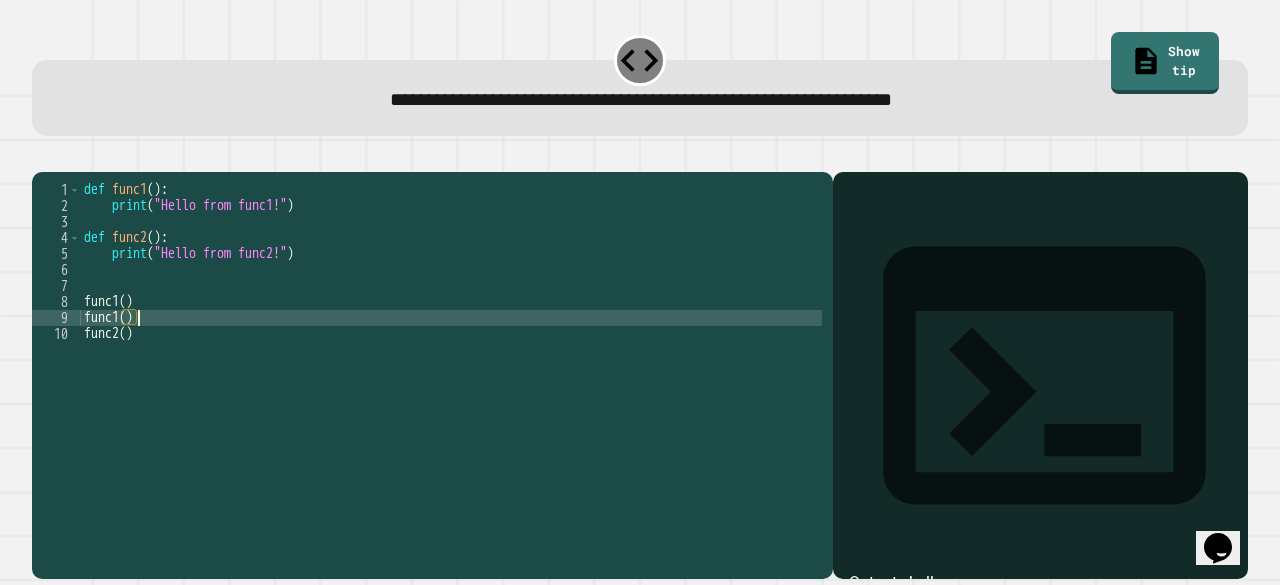 click on "def   func1 ( ) :      print ( "Hello from func1!" ) def   func2 ( ) :      print ( "Hello from func2!" ) func1 ( ) func1 ( ) func2 ( )" at bounding box center (451, 350) 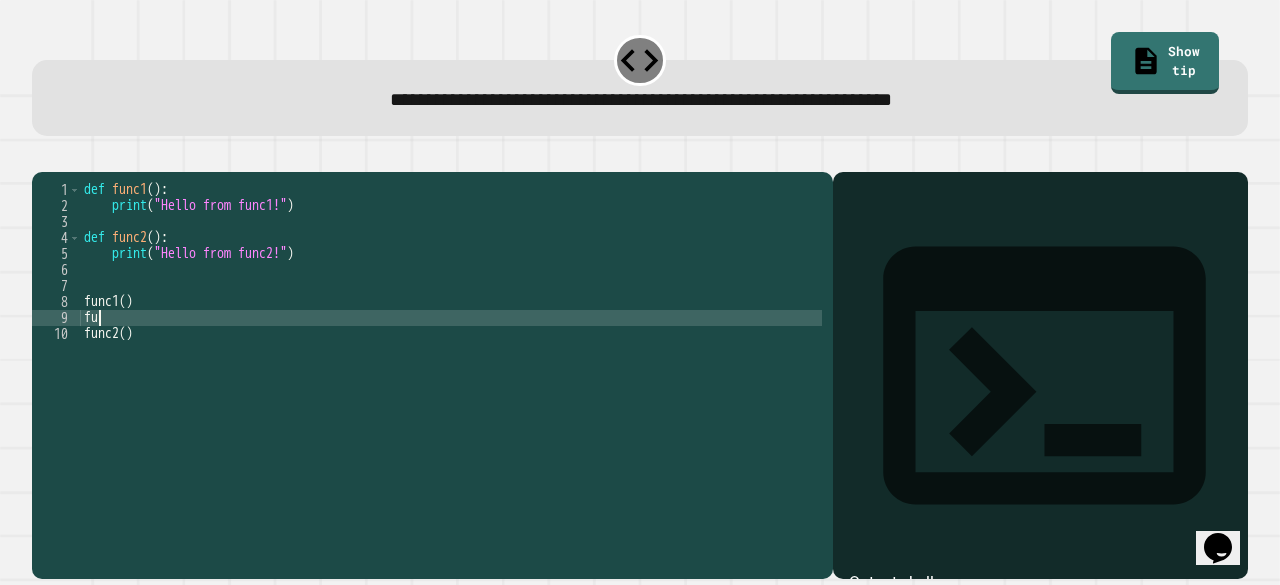 scroll, scrollTop: 0, scrollLeft: 0, axis: both 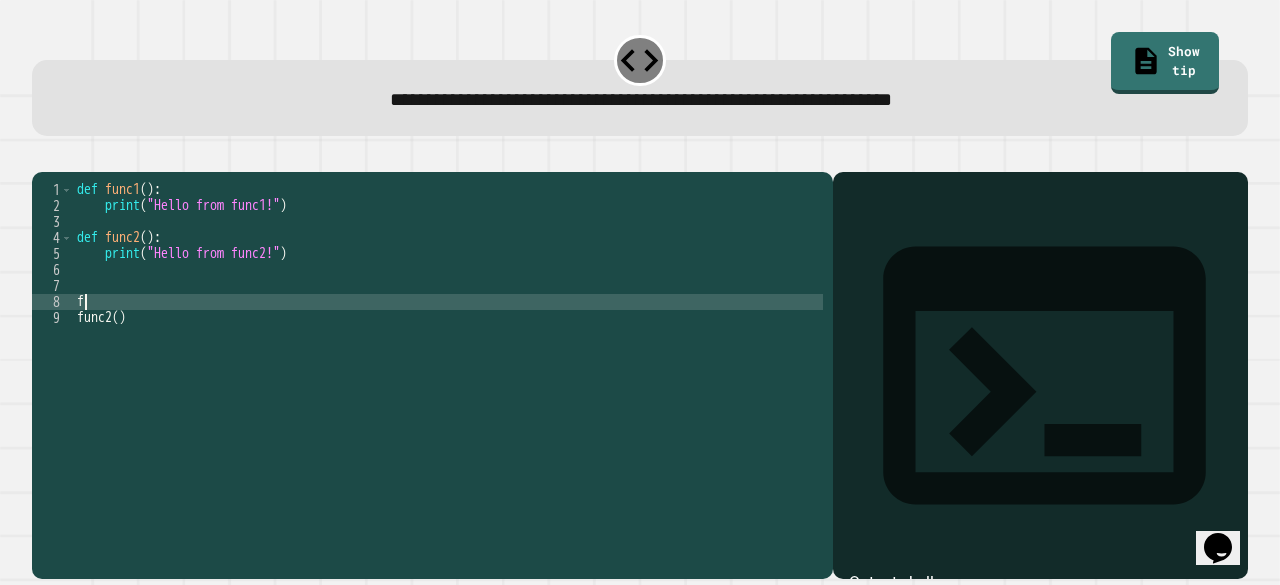 type on "*" 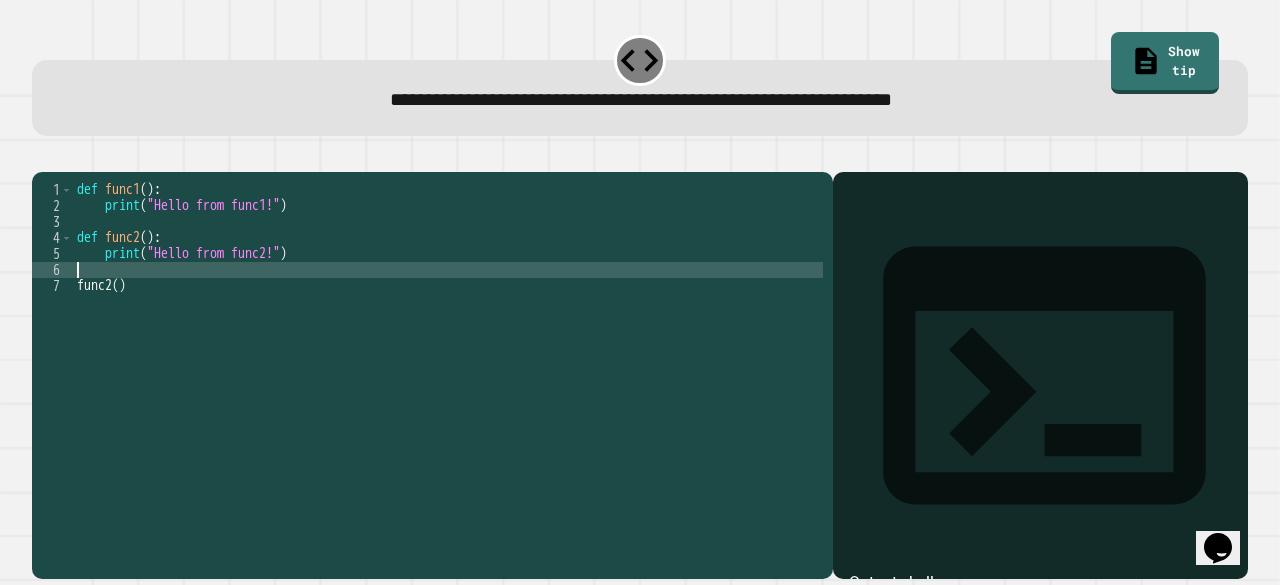 click 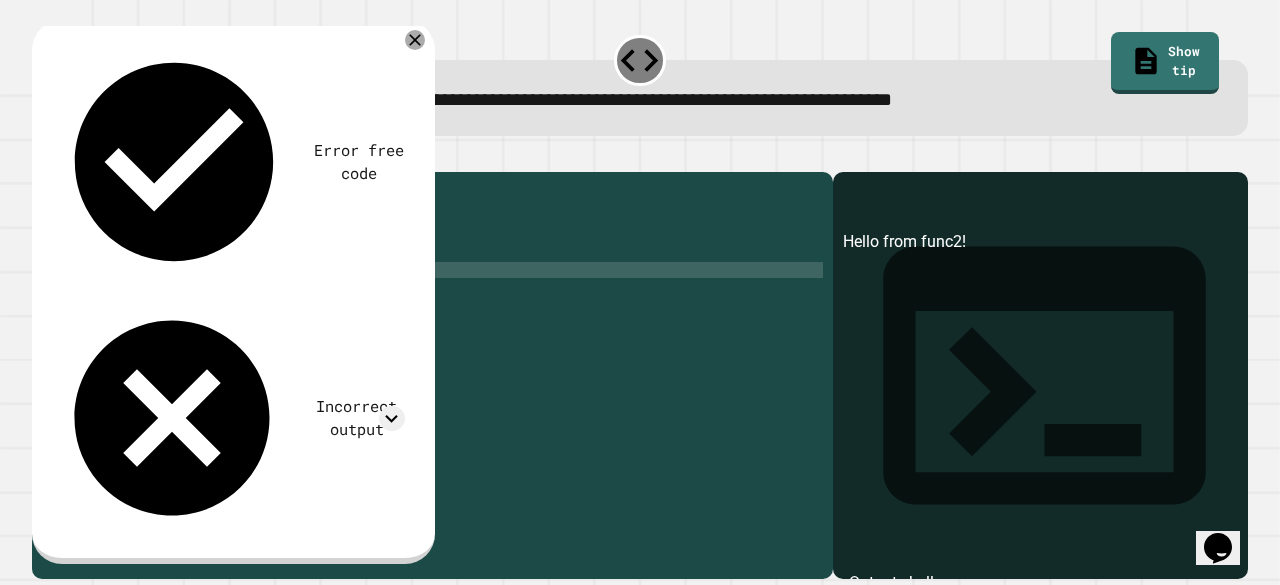 click 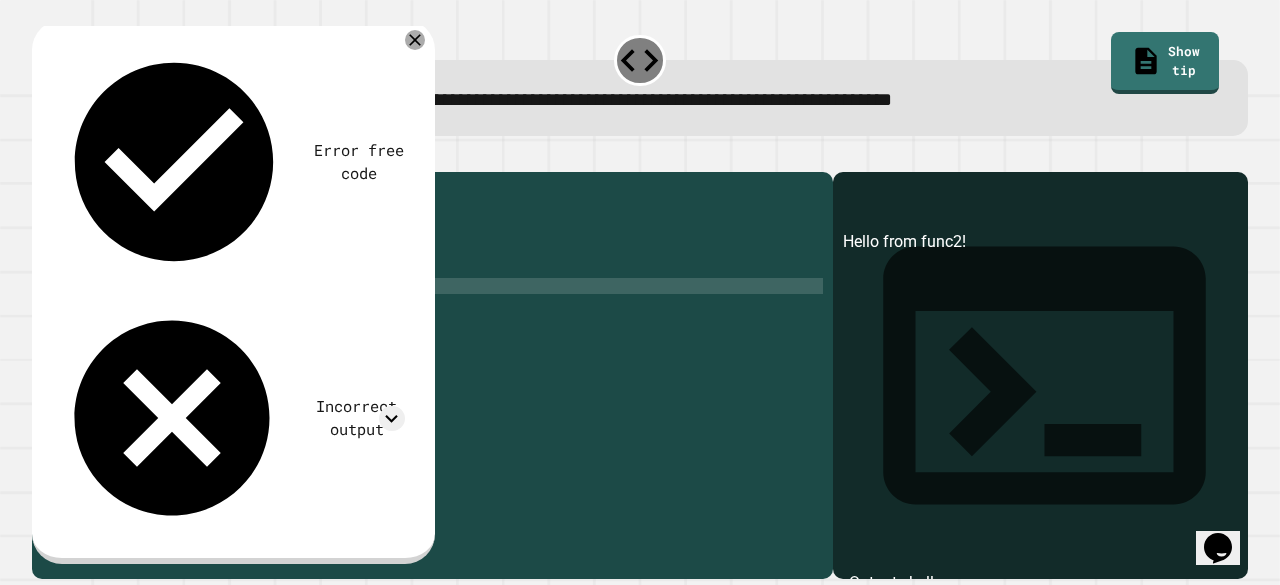 scroll, scrollTop: 0, scrollLeft: 2, axis: horizontal 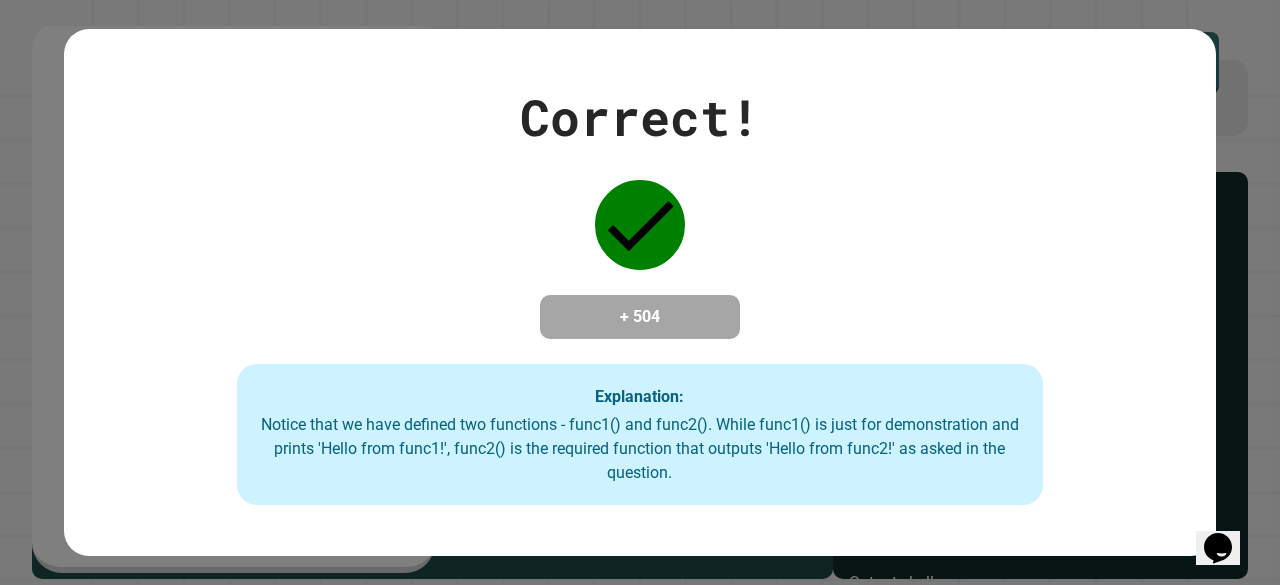 click on "Correct!   + 504 Explanation:   Notice that we have defined two functions - func1() and func2(). While func1() is just for demonstration and prints 'Hello from func1!', func2() is the required function that outputs 'Hello from func2!' as asked in the question." at bounding box center [640, 292] 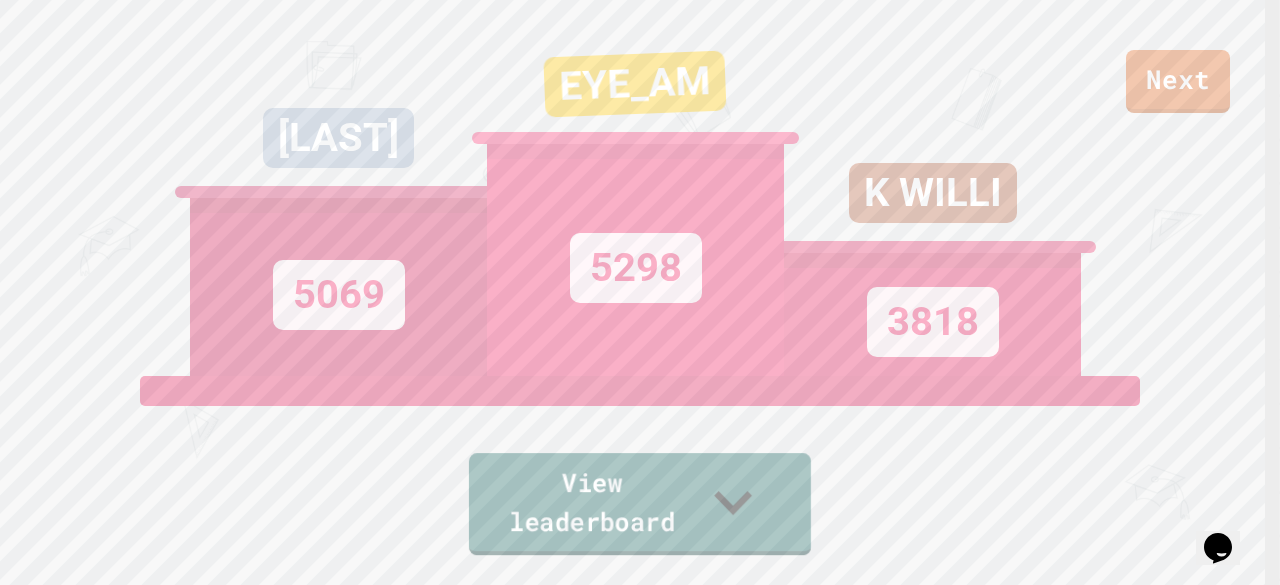 click 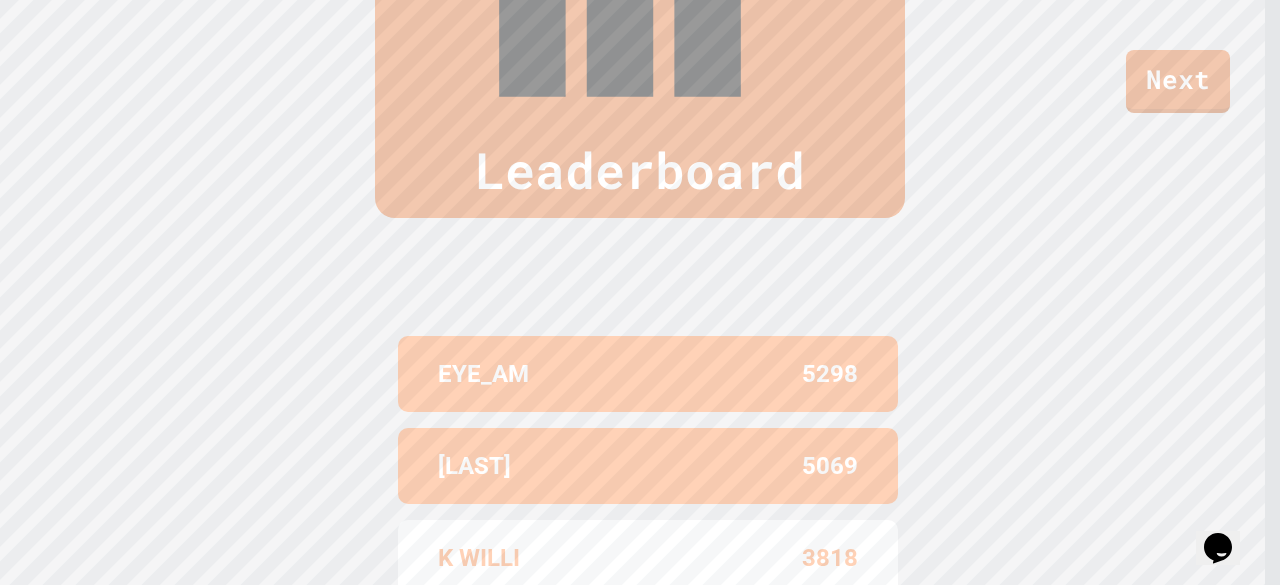 scroll, scrollTop: 0, scrollLeft: 0, axis: both 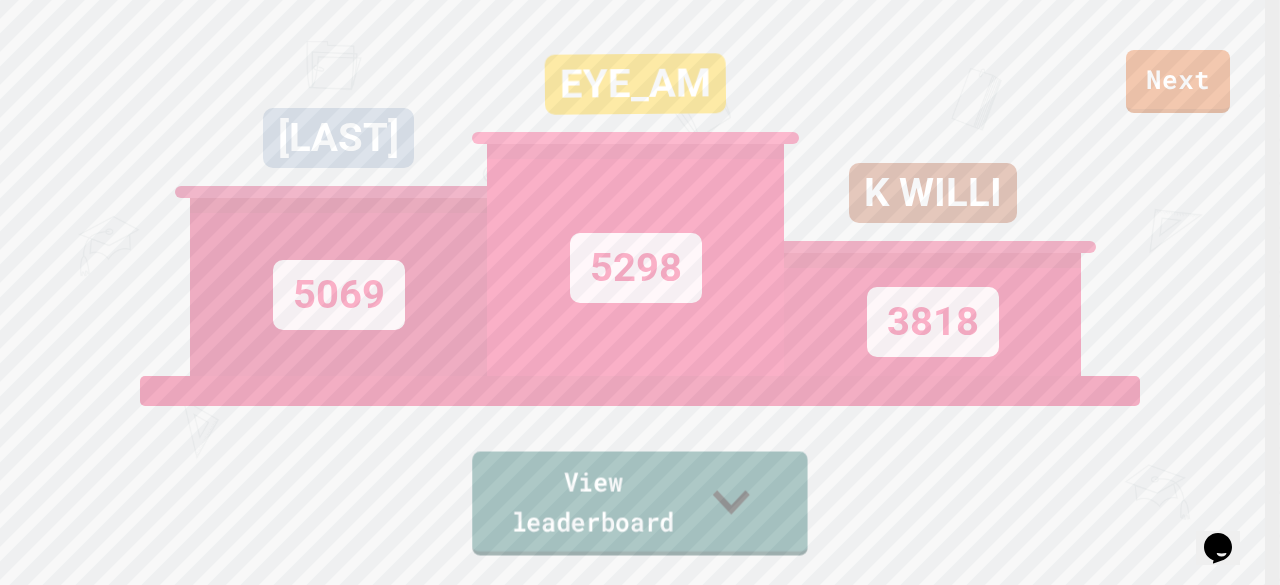 click on "View leaderboard" at bounding box center [639, 504] 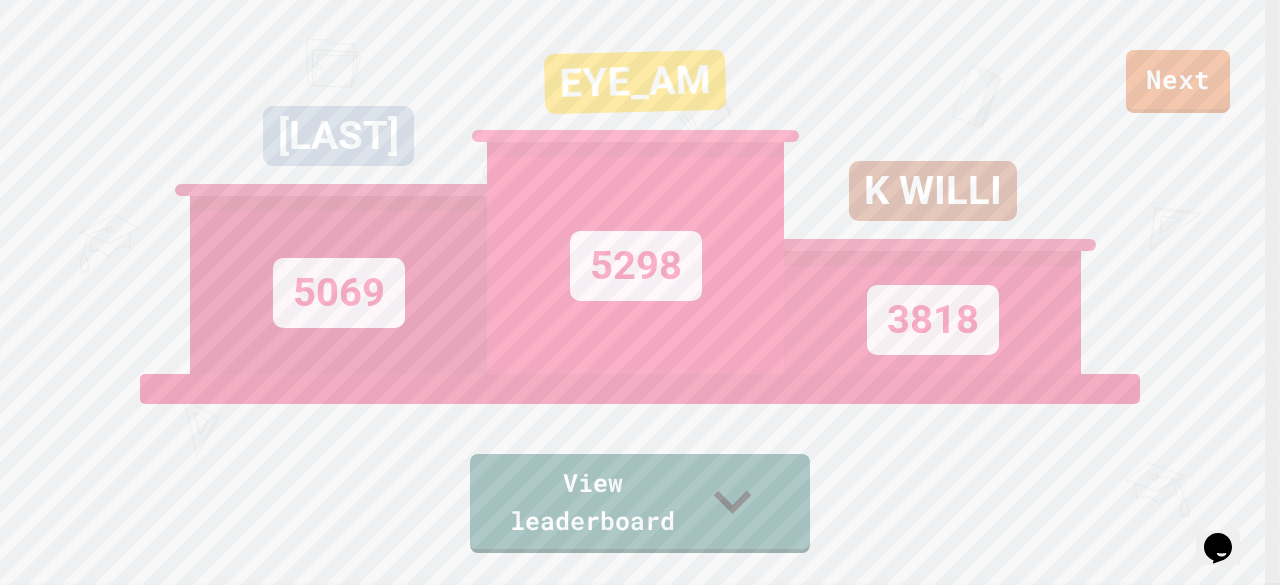 scroll, scrollTop: 0, scrollLeft: 0, axis: both 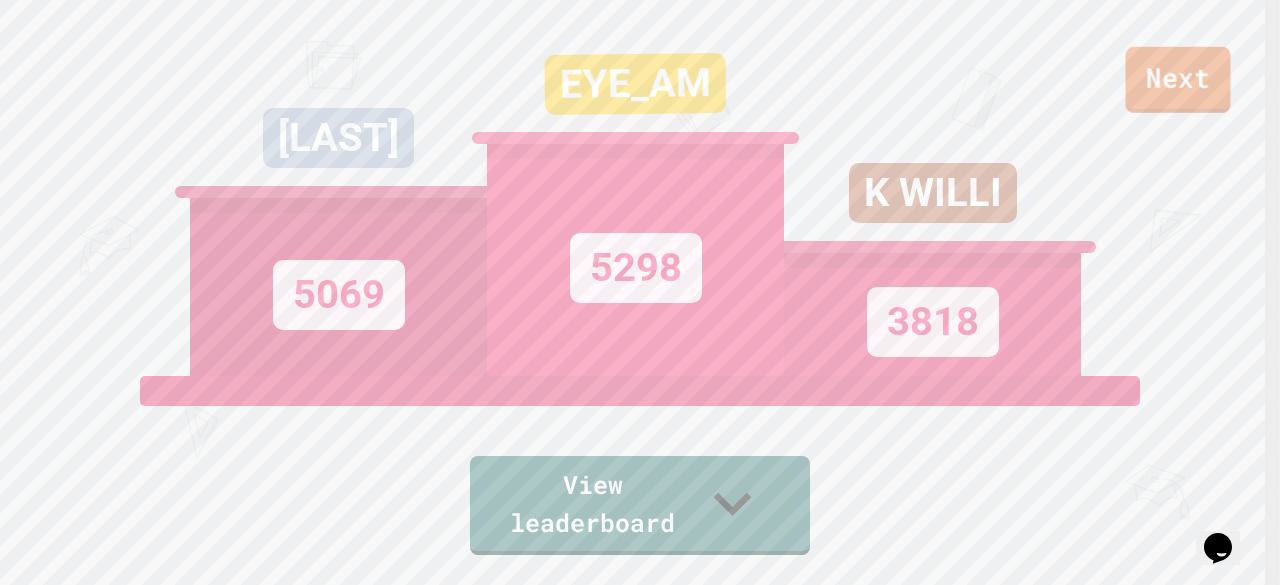 click on "Next" at bounding box center [1178, 80] 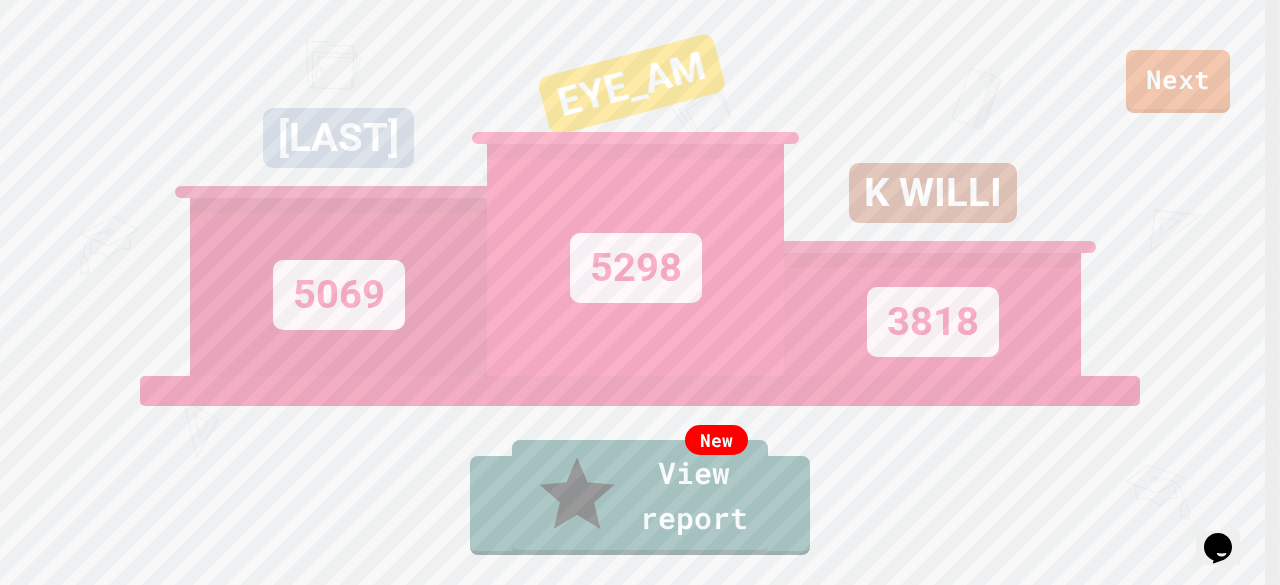 scroll, scrollTop: 0, scrollLeft: 0, axis: both 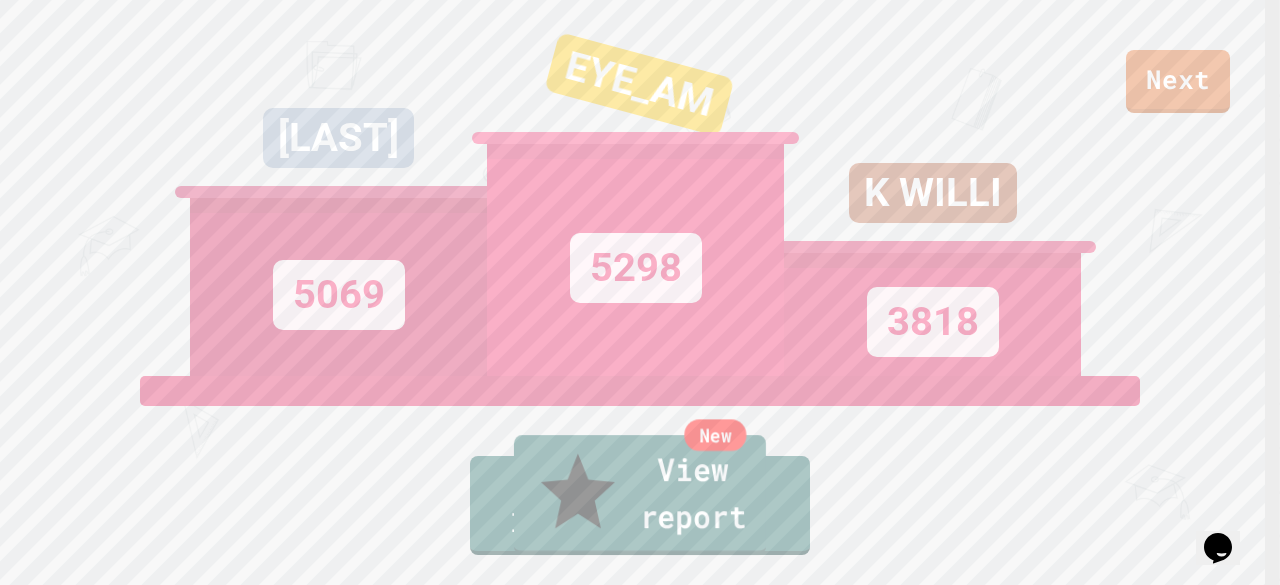 click on "New View report" at bounding box center (640, 495) 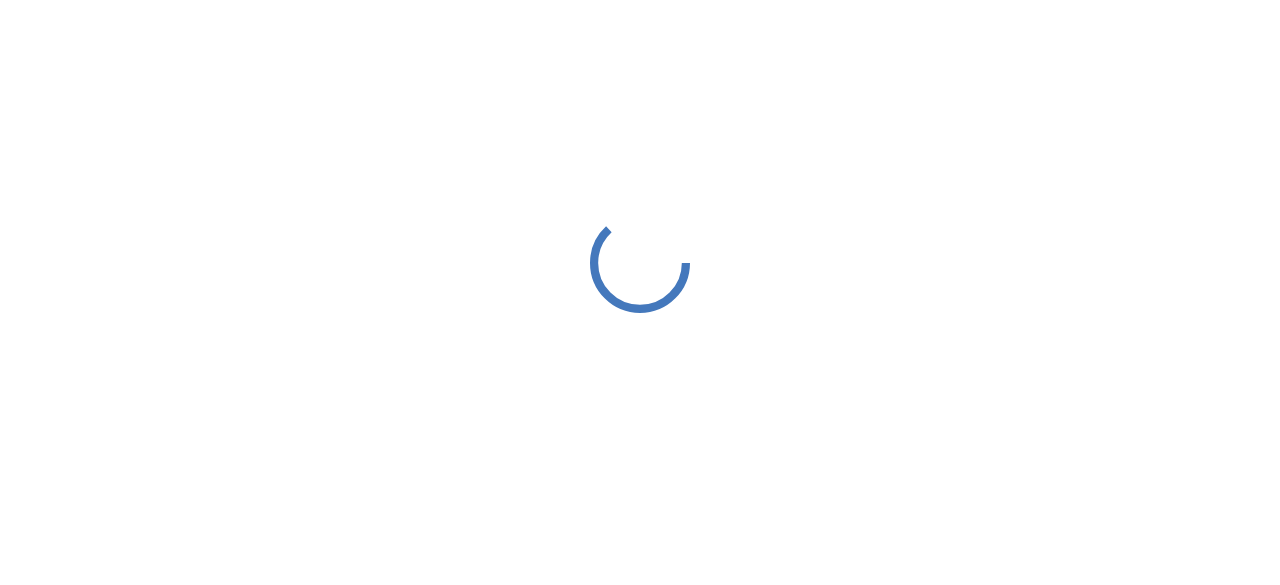 scroll, scrollTop: 0, scrollLeft: 0, axis: both 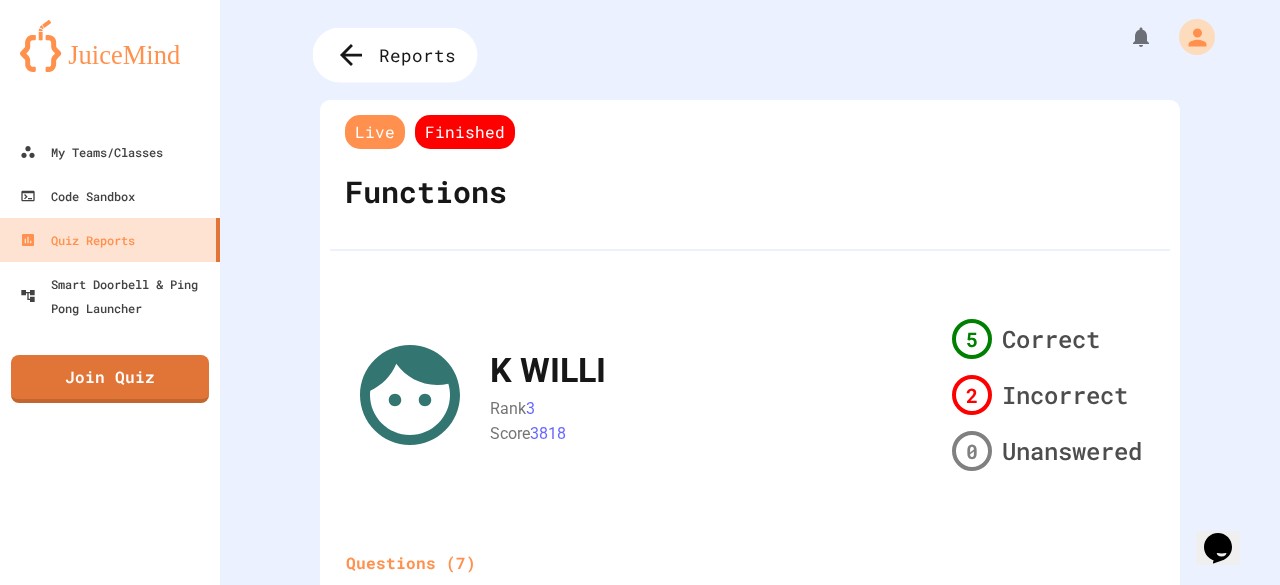 click 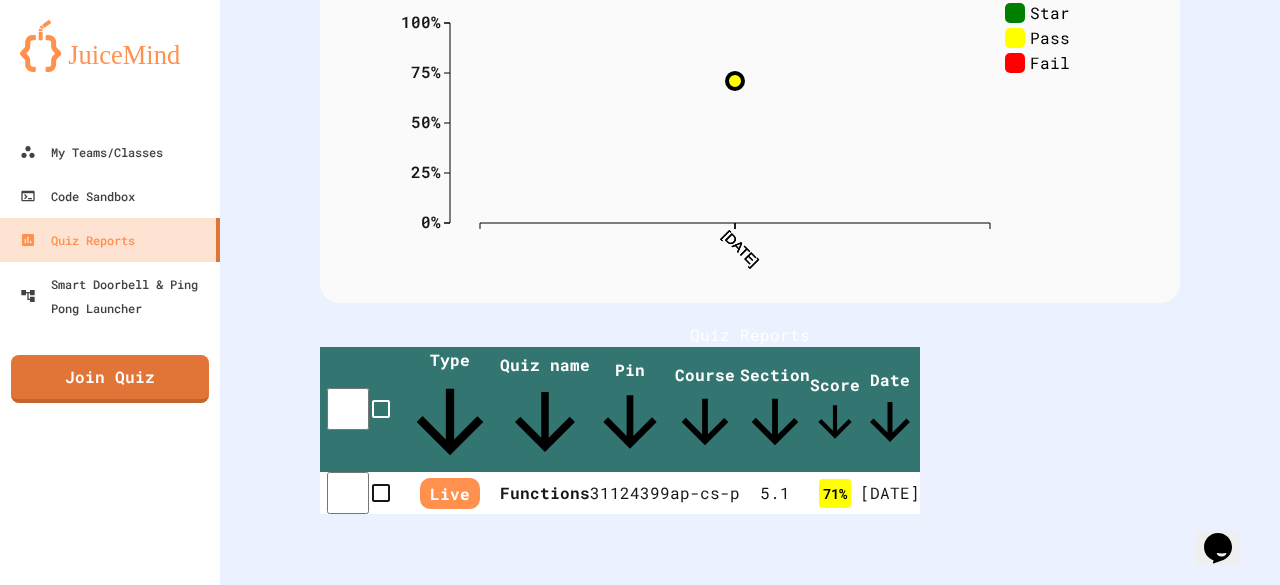 scroll, scrollTop: 210, scrollLeft: 0, axis: vertical 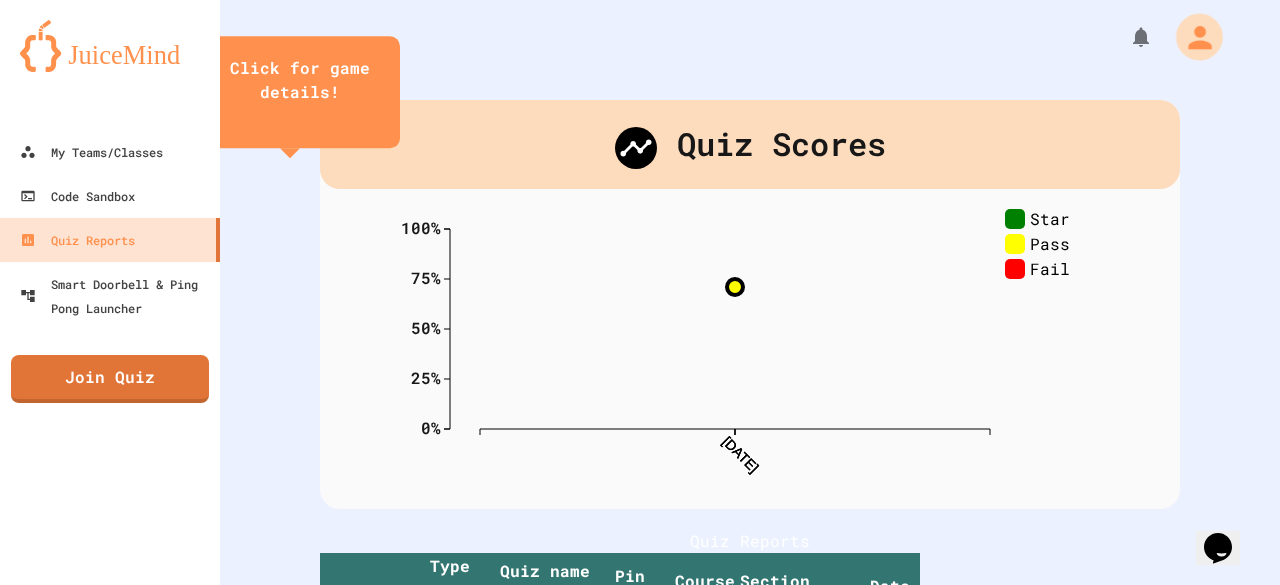 click 